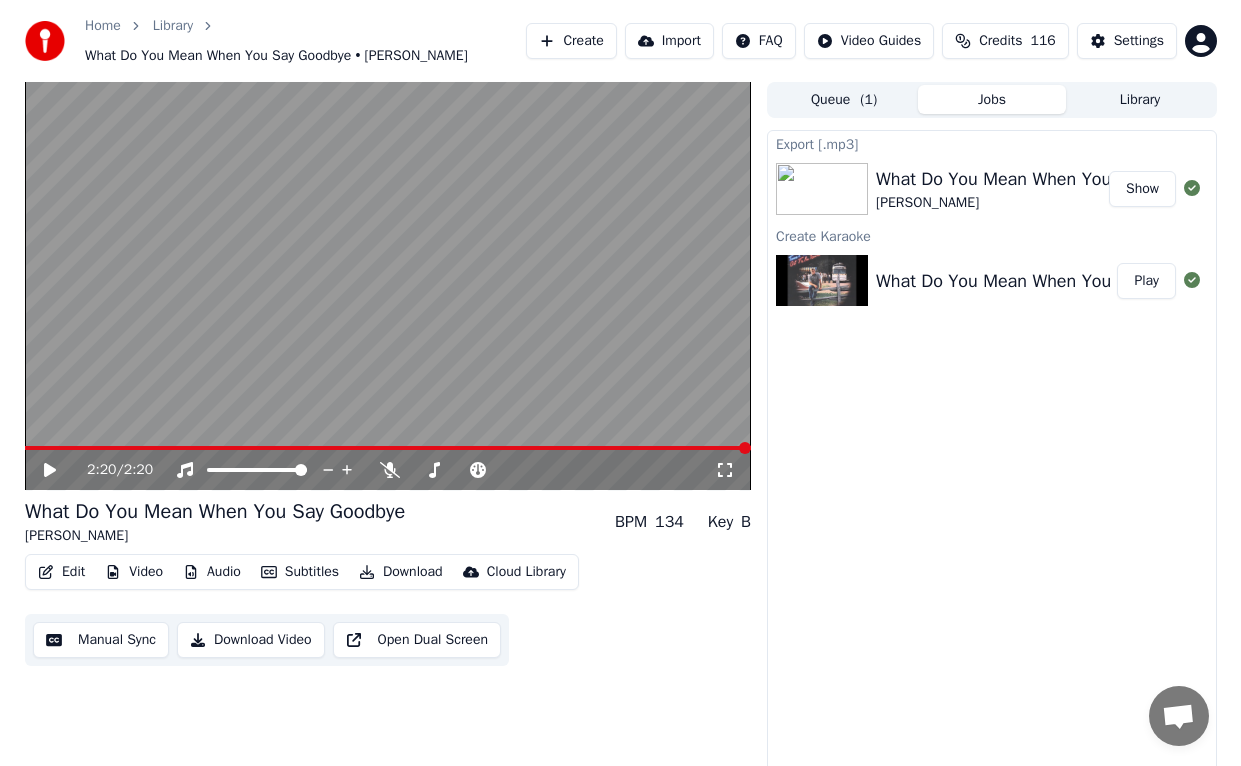 scroll, scrollTop: 0, scrollLeft: 0, axis: both 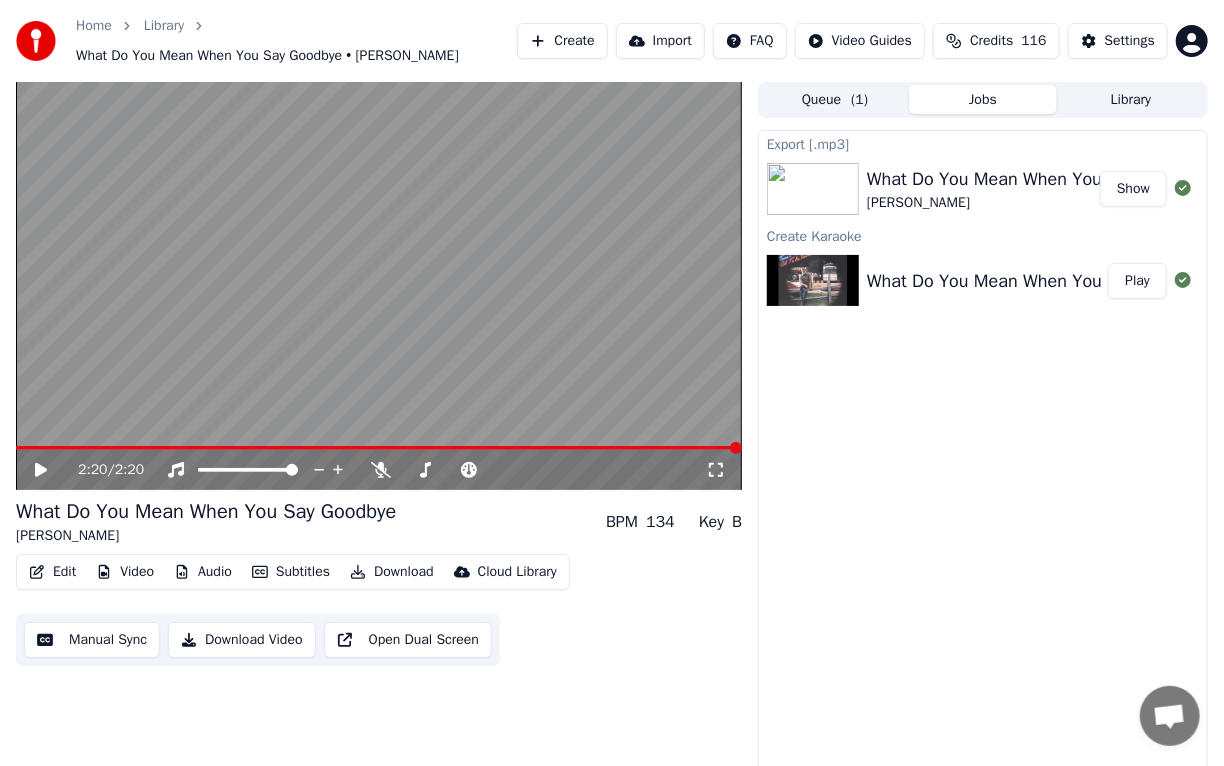 click on "Create" at bounding box center [562, 41] 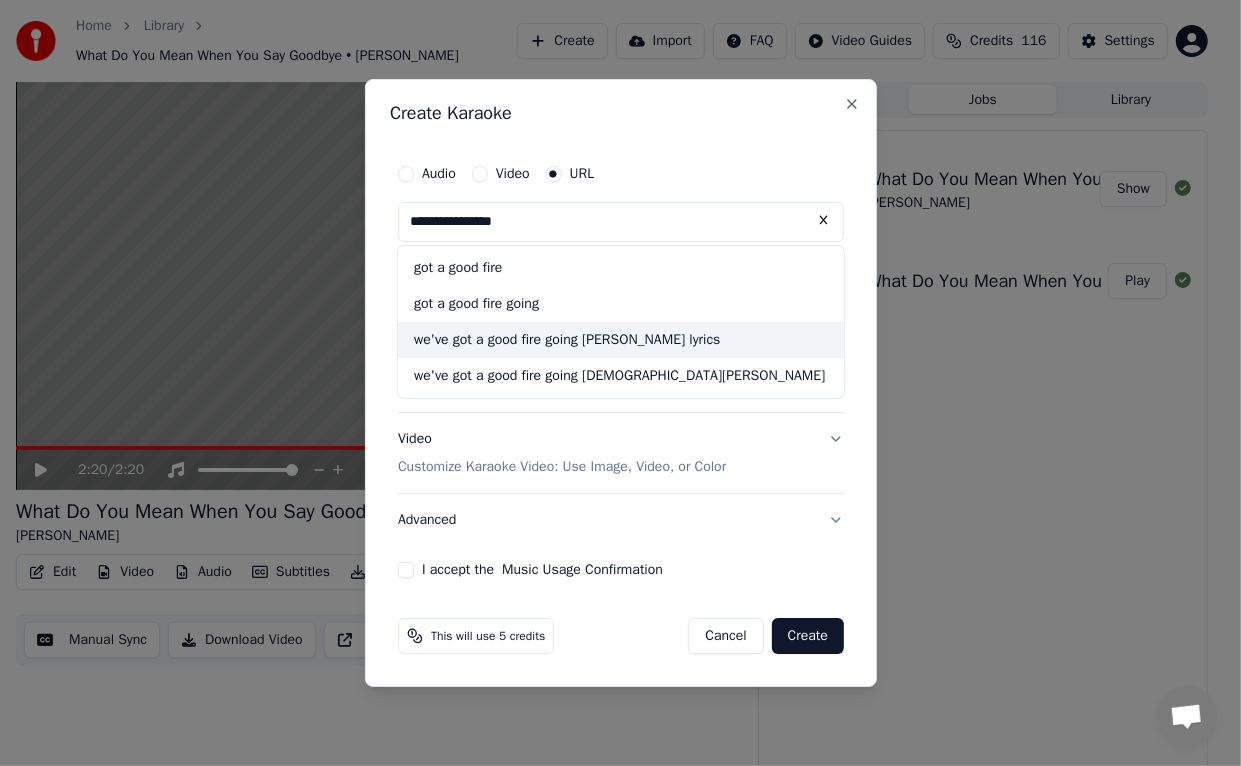 click on "we've got a good fire going [PERSON_NAME] lyrics" at bounding box center (621, 340) 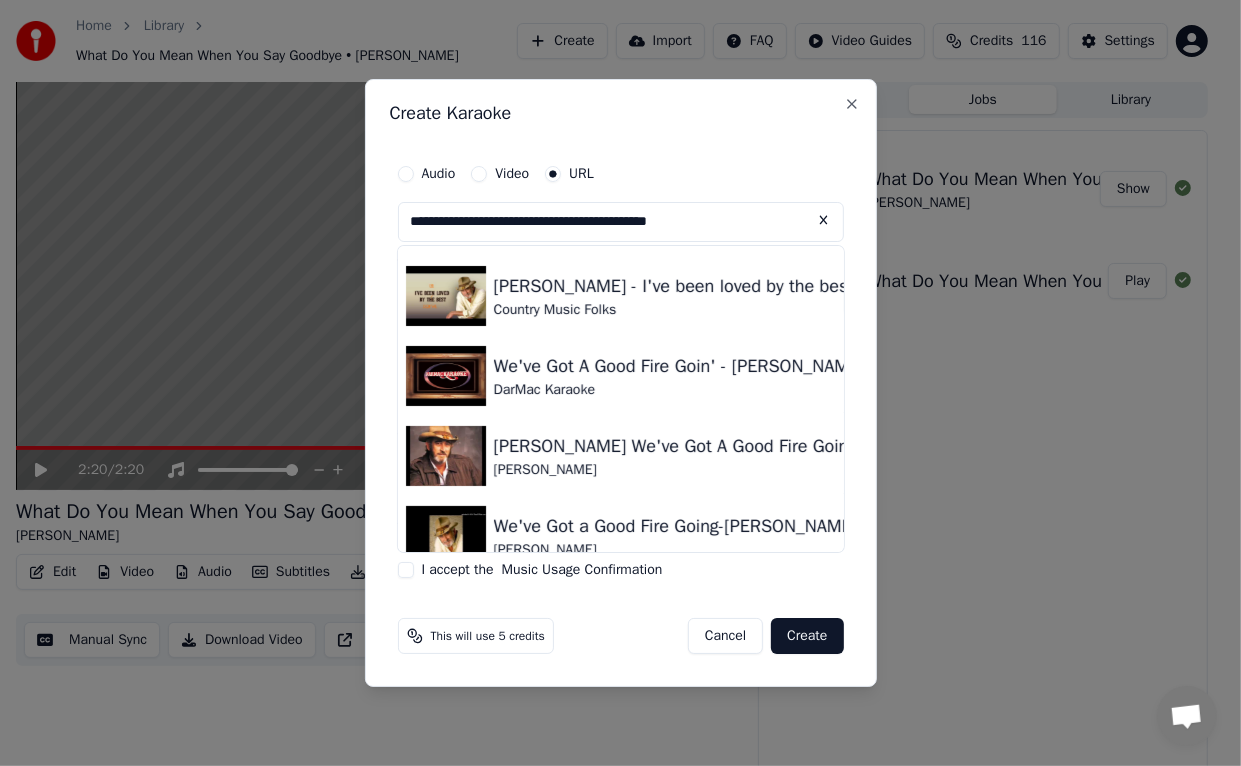 scroll, scrollTop: 306, scrollLeft: 0, axis: vertical 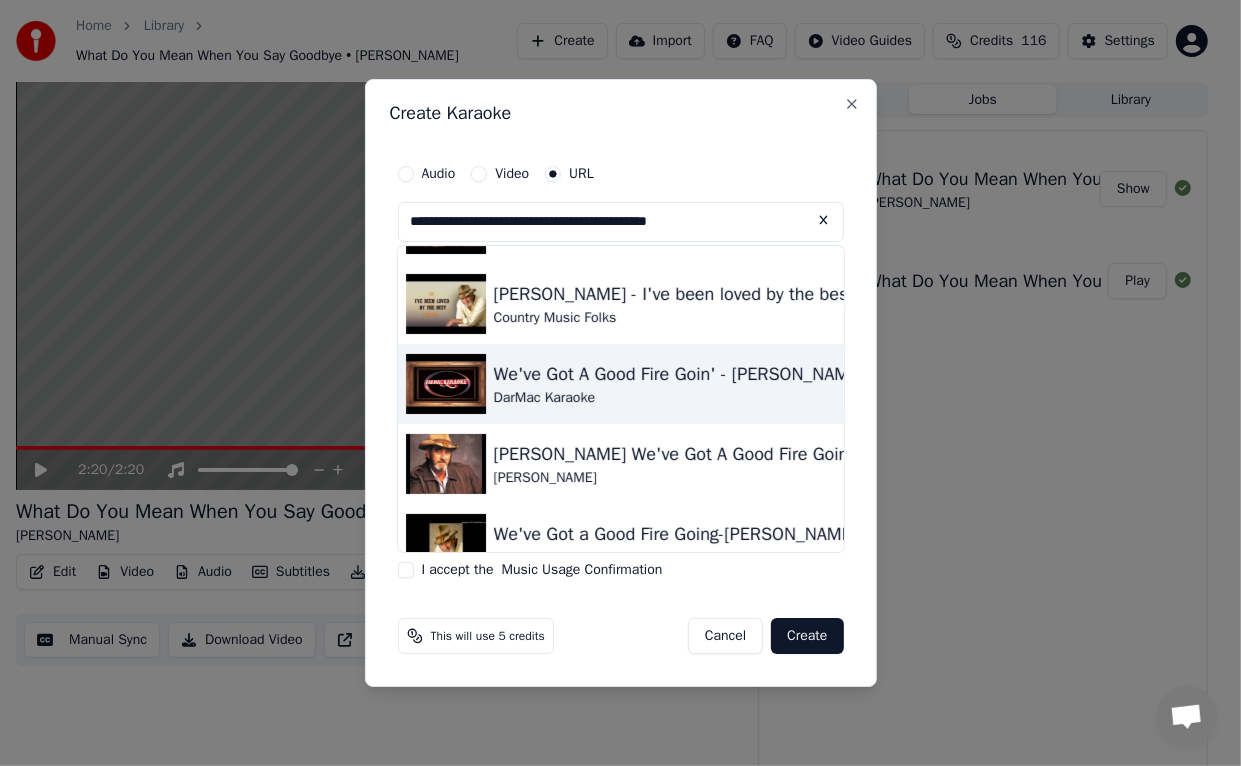 click on "We've Got A Good Fire Goin' - [PERSON_NAME]" at bounding box center [679, 374] 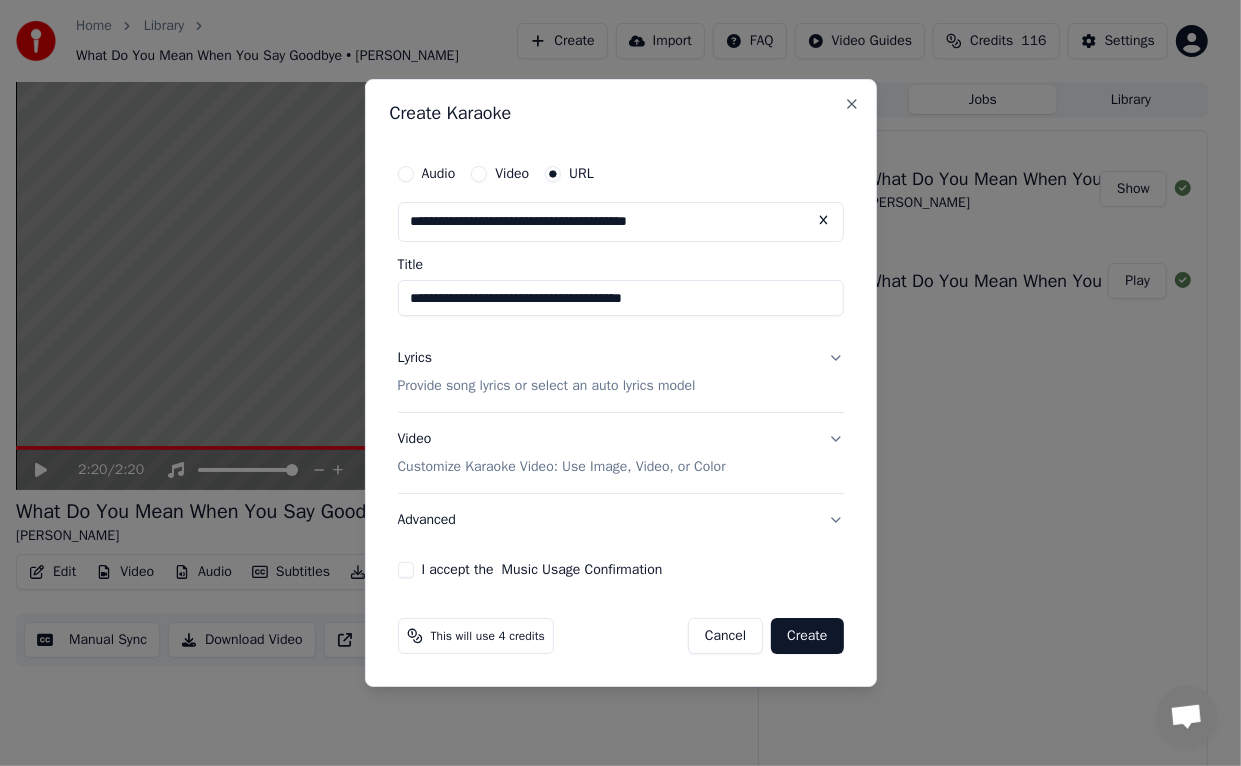 click on "I accept the   Music Usage Confirmation" at bounding box center [406, 570] 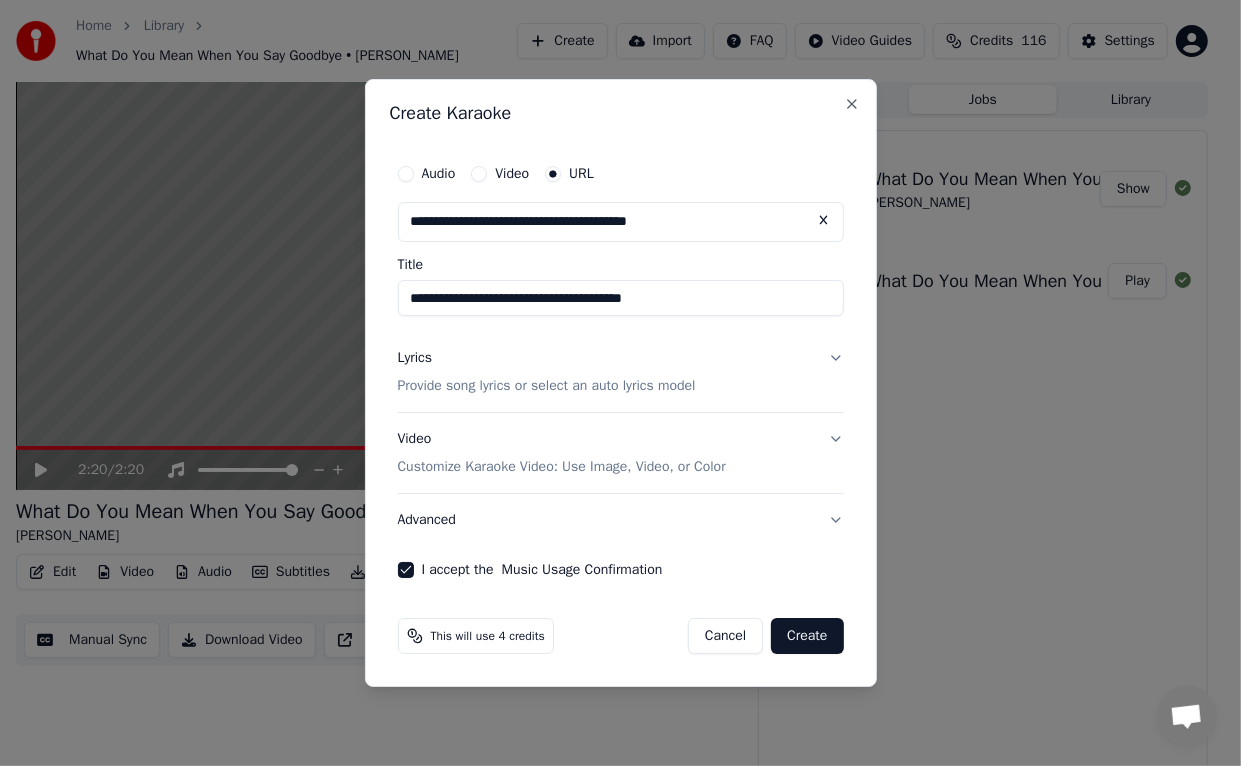 click on "Create" at bounding box center [807, 636] 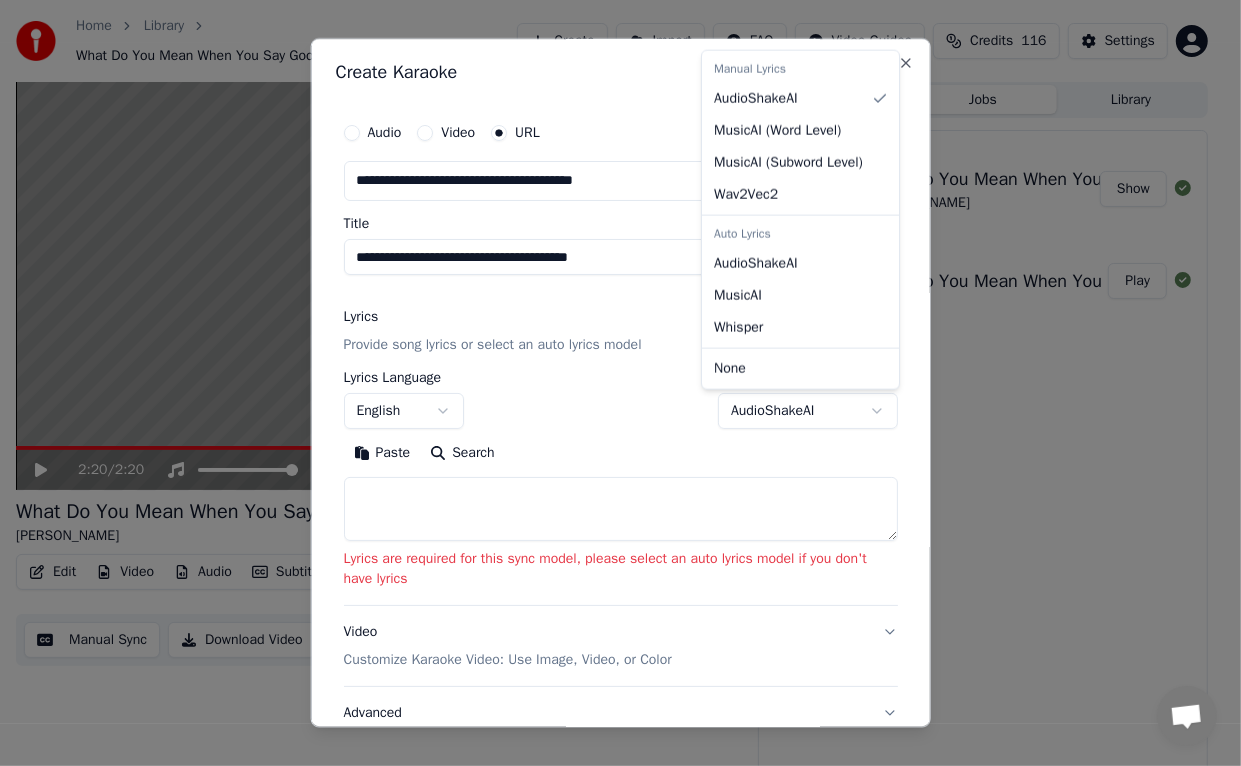 click on "**********" at bounding box center (612, 383) 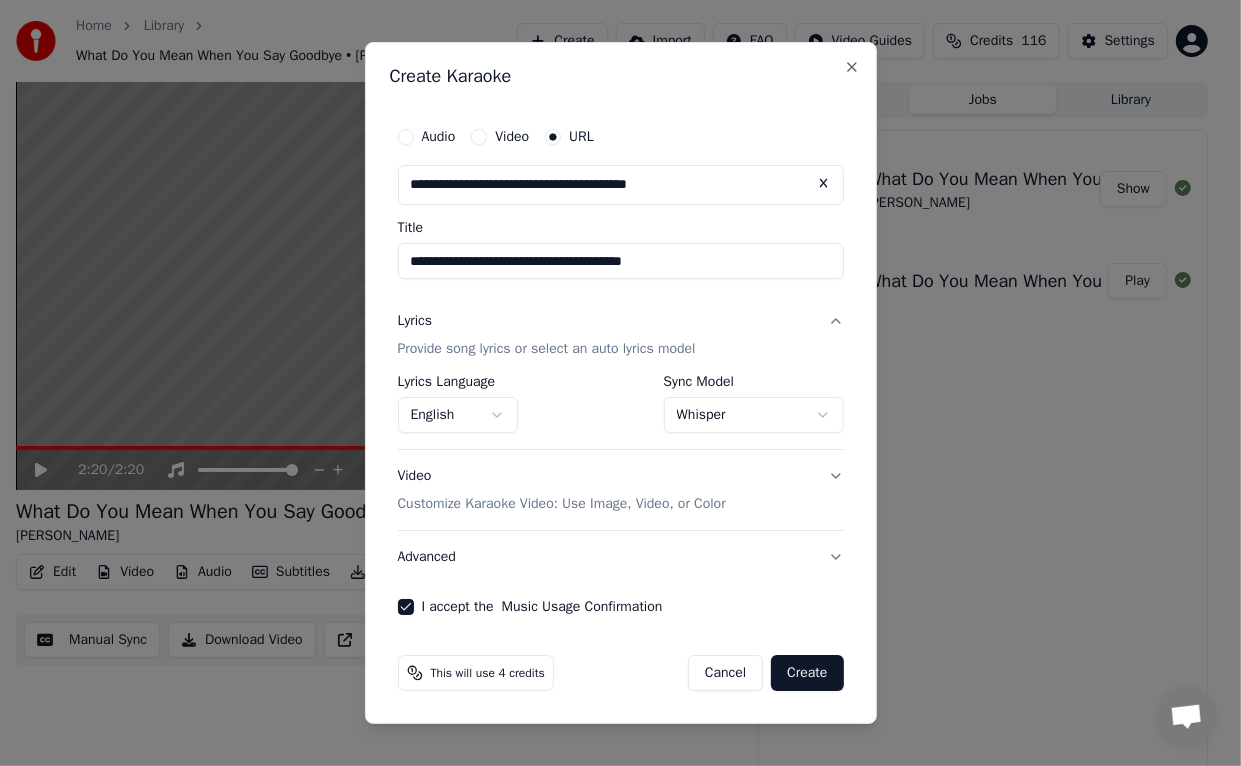 click on "Create" at bounding box center [807, 673] 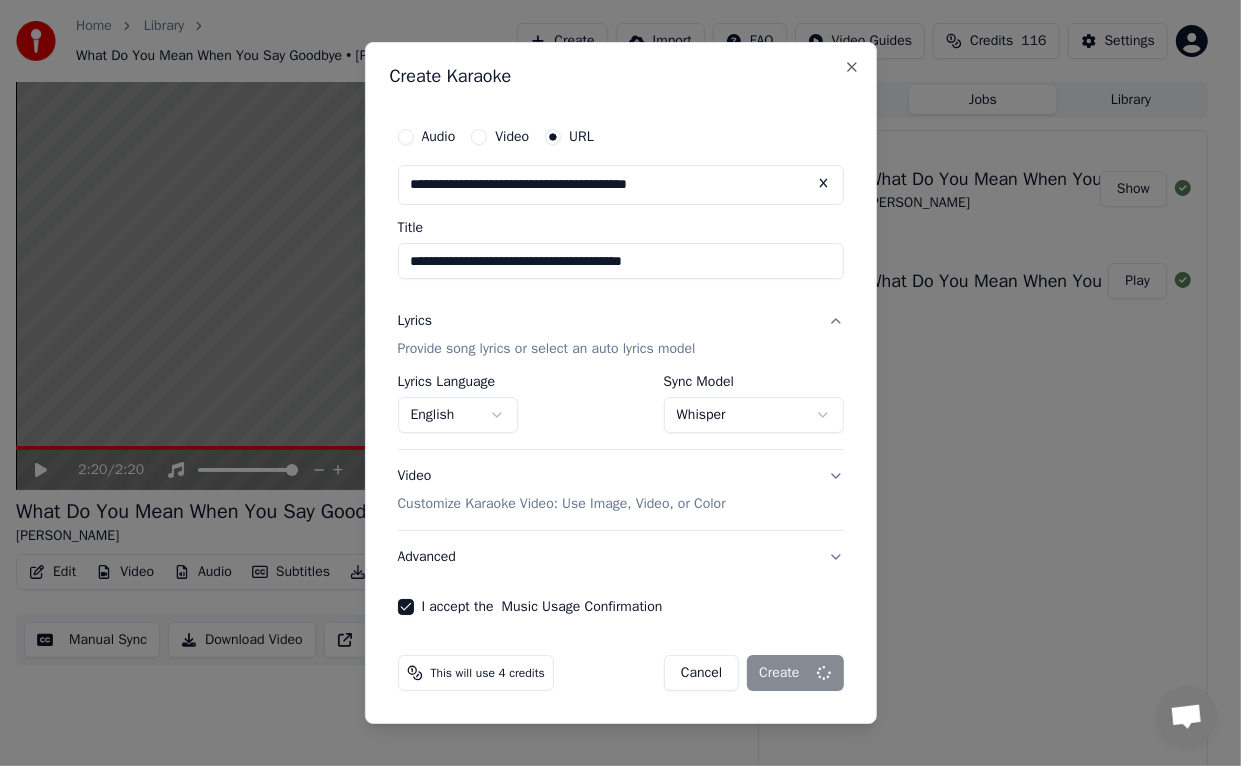select on "**********" 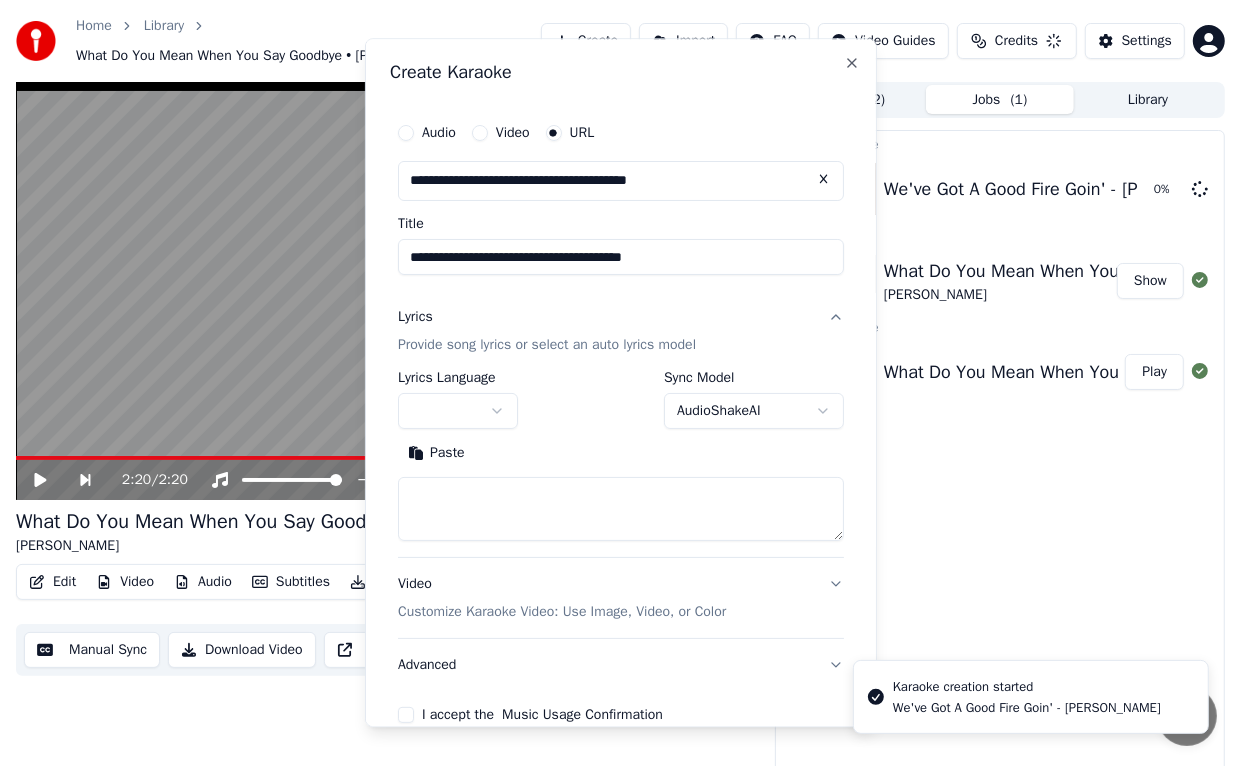 type 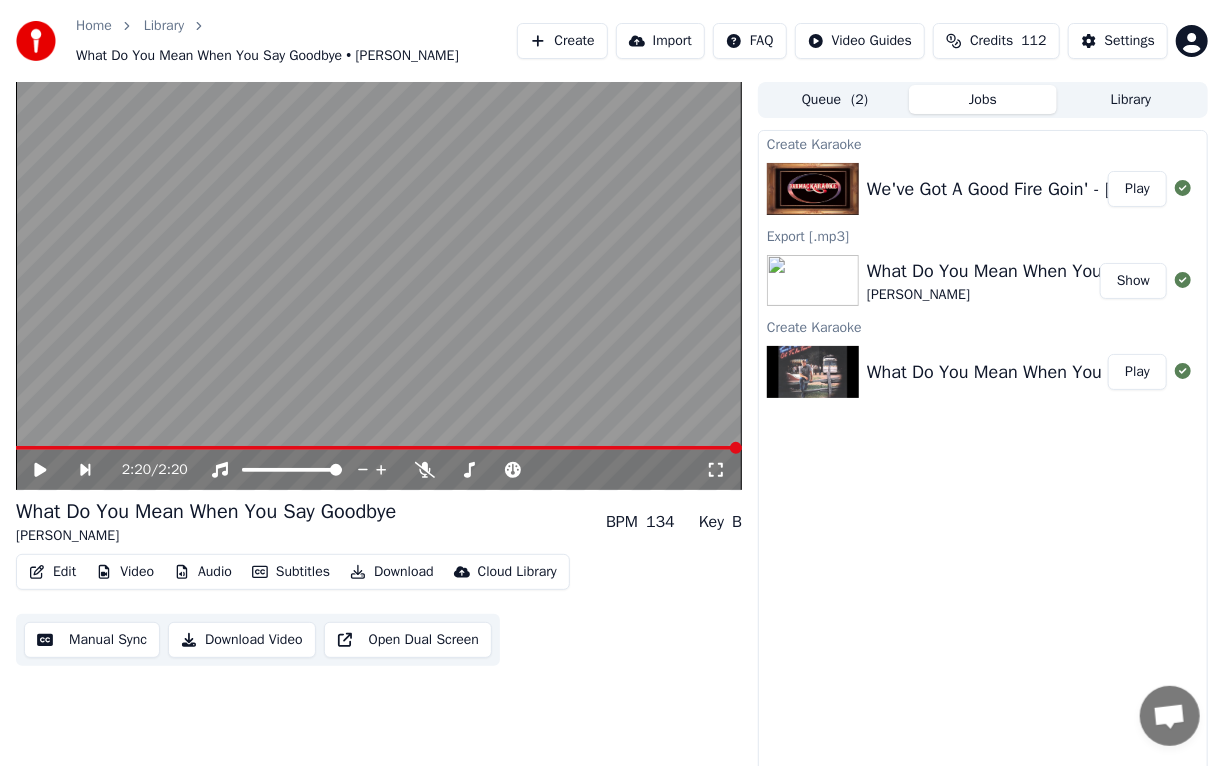click on "Play" at bounding box center [1137, 189] 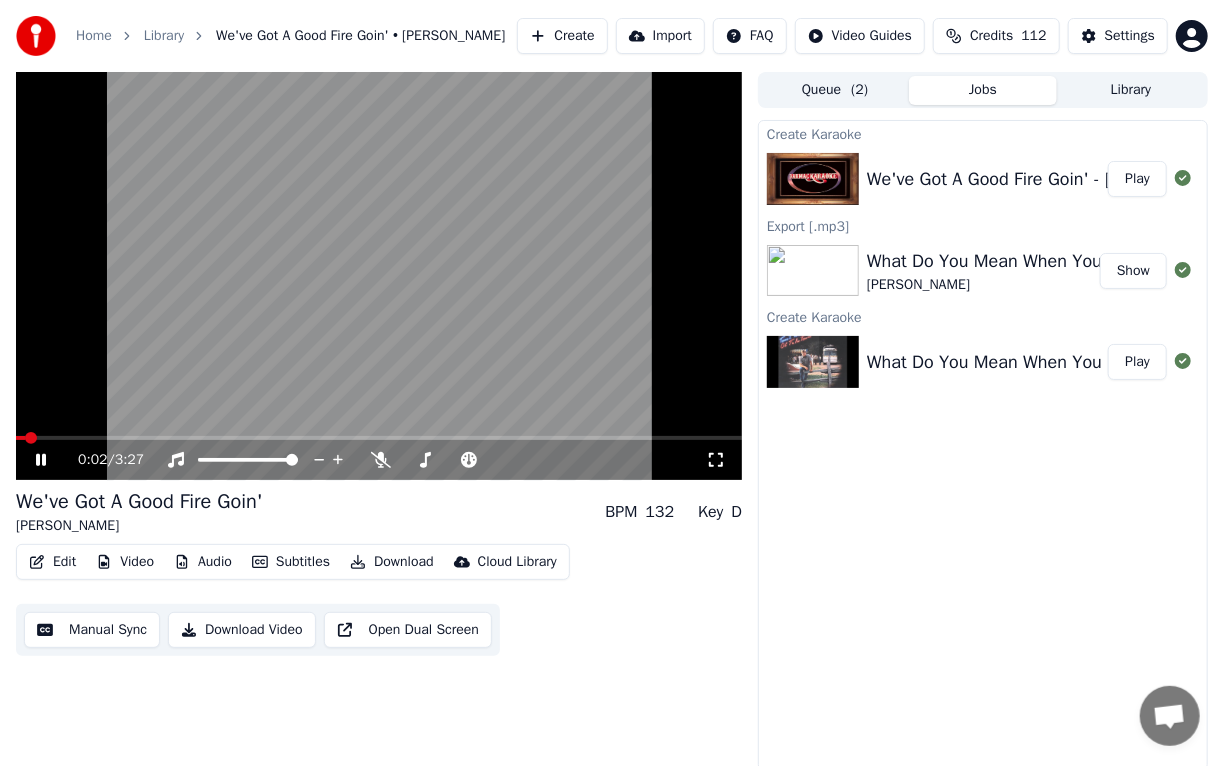 click 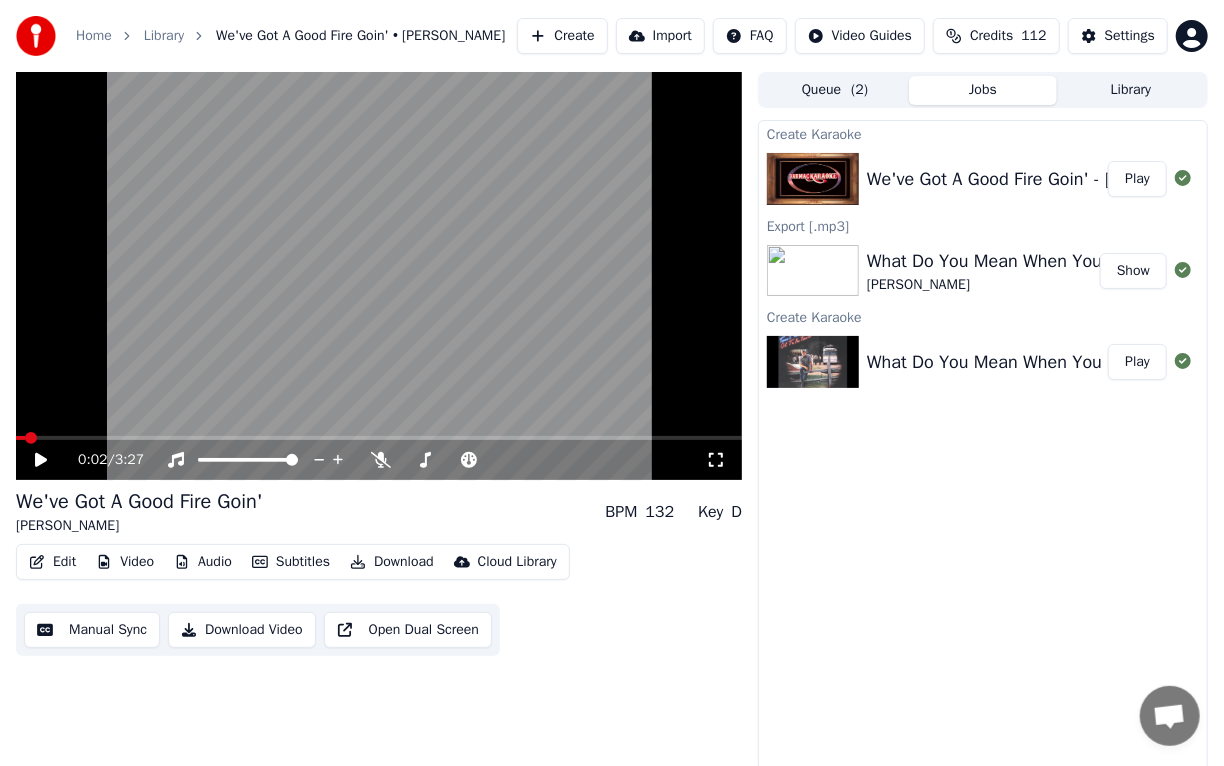 click 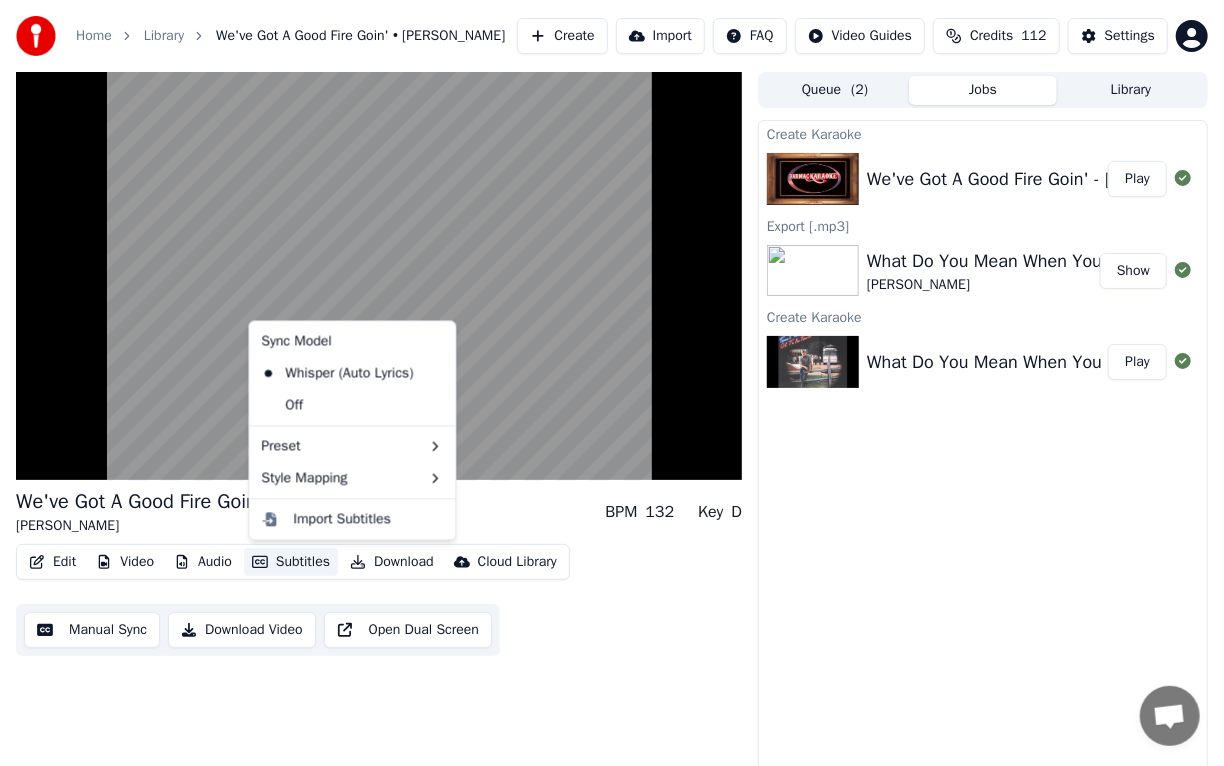 click on "Subtitles" at bounding box center (291, 562) 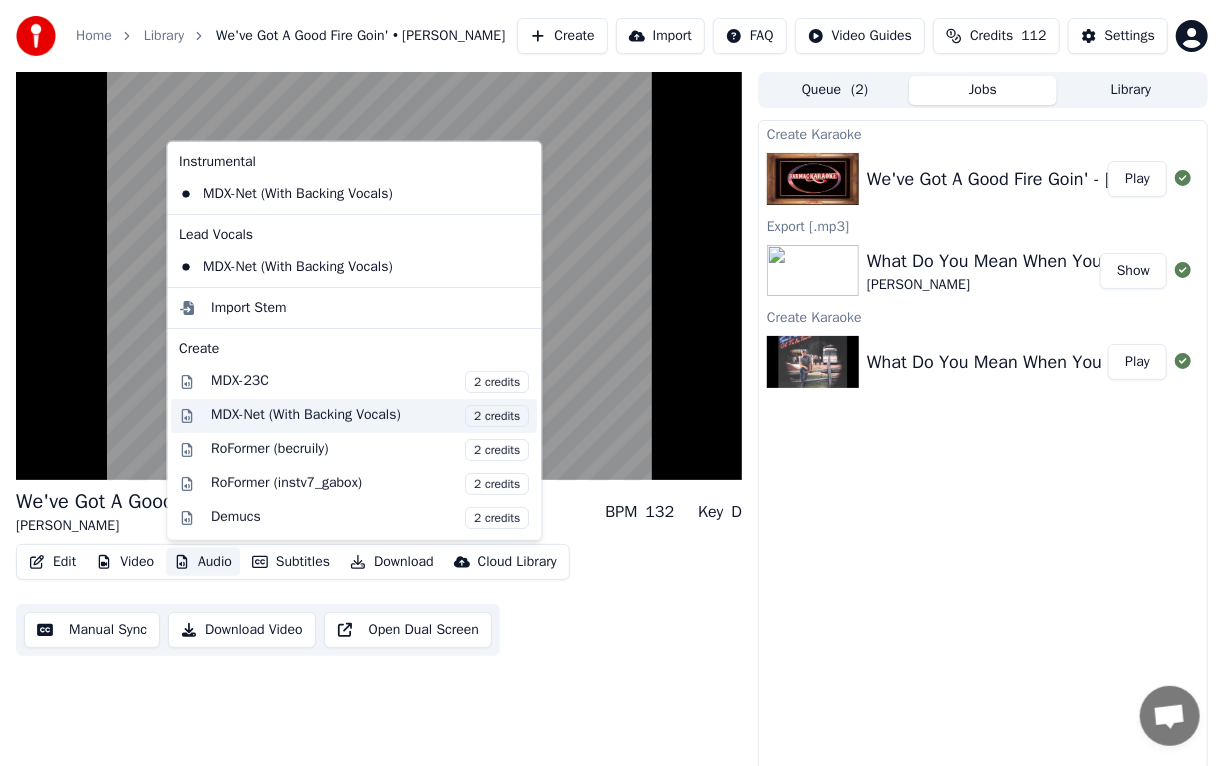 click on "MDX-Net (With Backing Vocals) 2 credits" at bounding box center [370, 416] 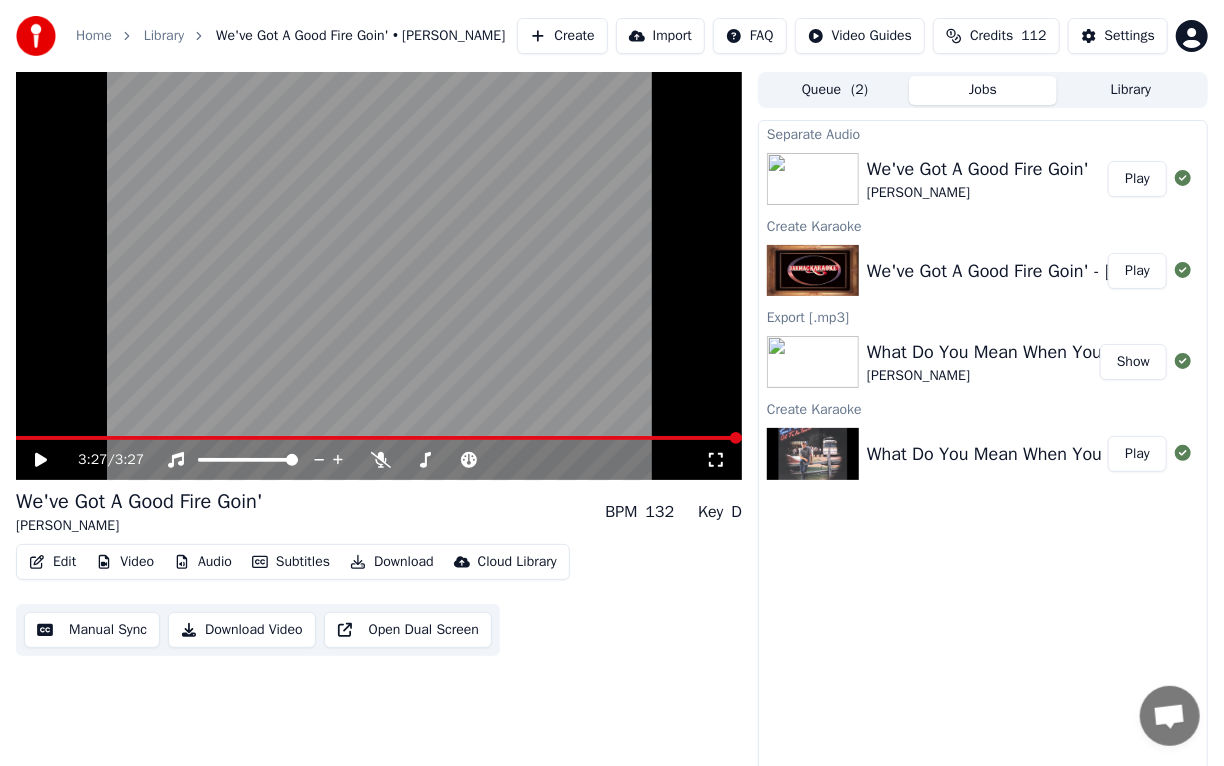 click 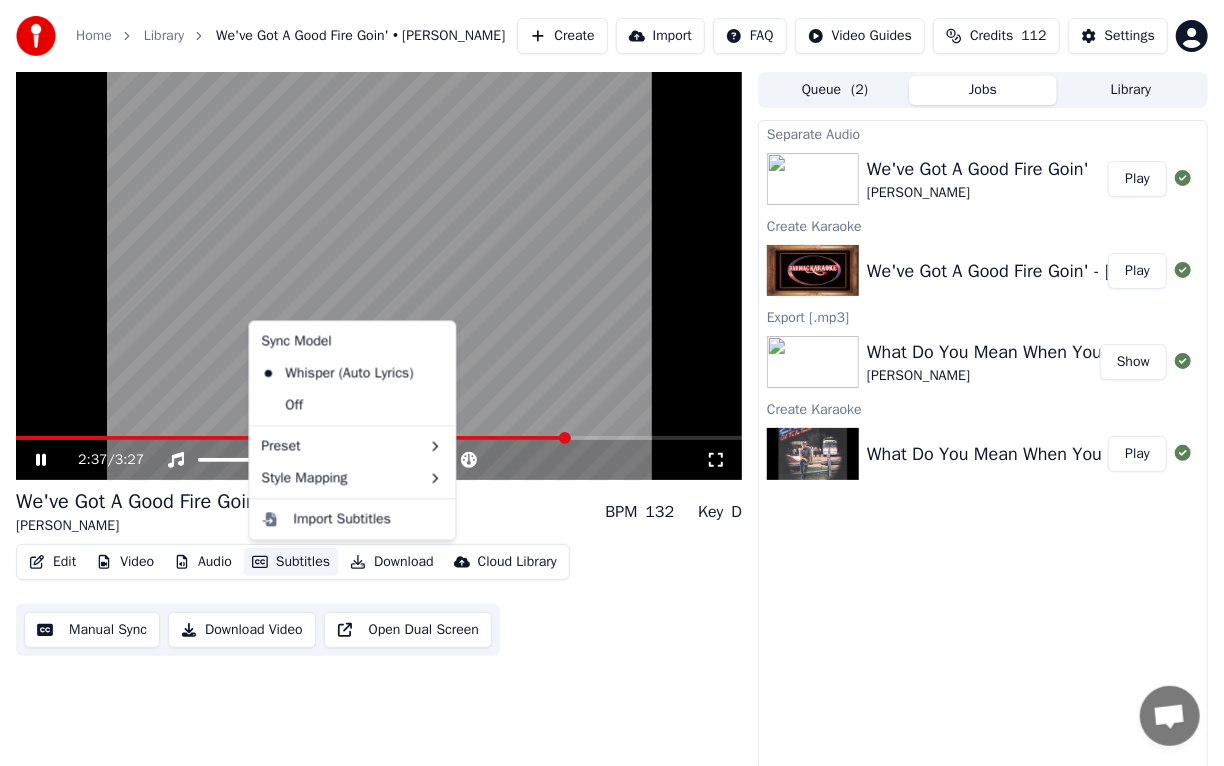 click on "Subtitles" at bounding box center [291, 562] 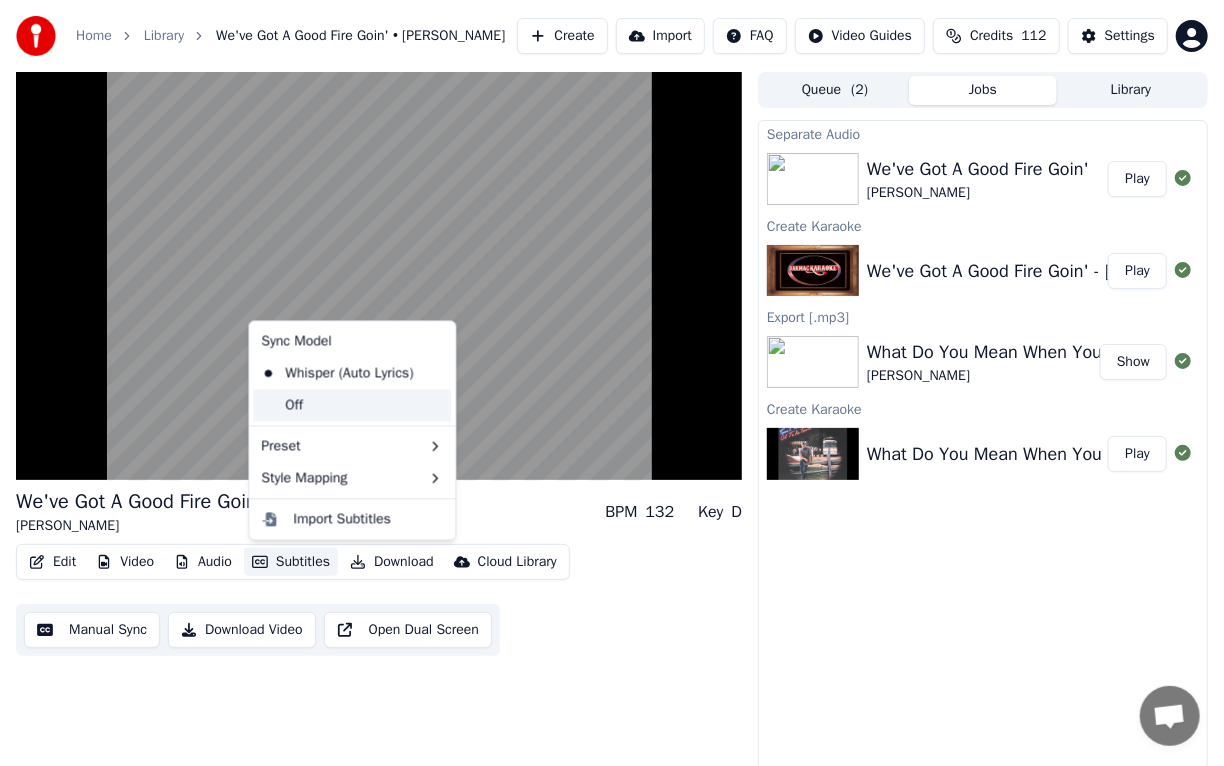 click on "Off" at bounding box center [352, 405] 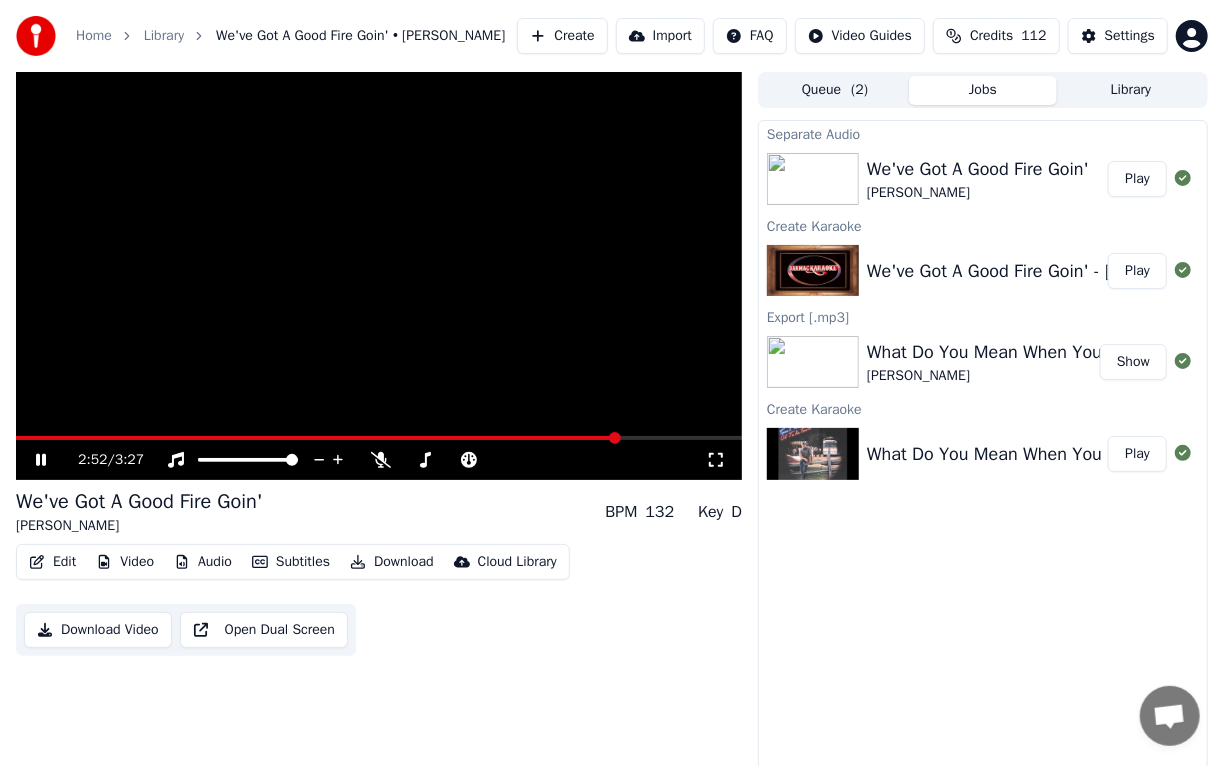click on "Subtitles" at bounding box center [291, 562] 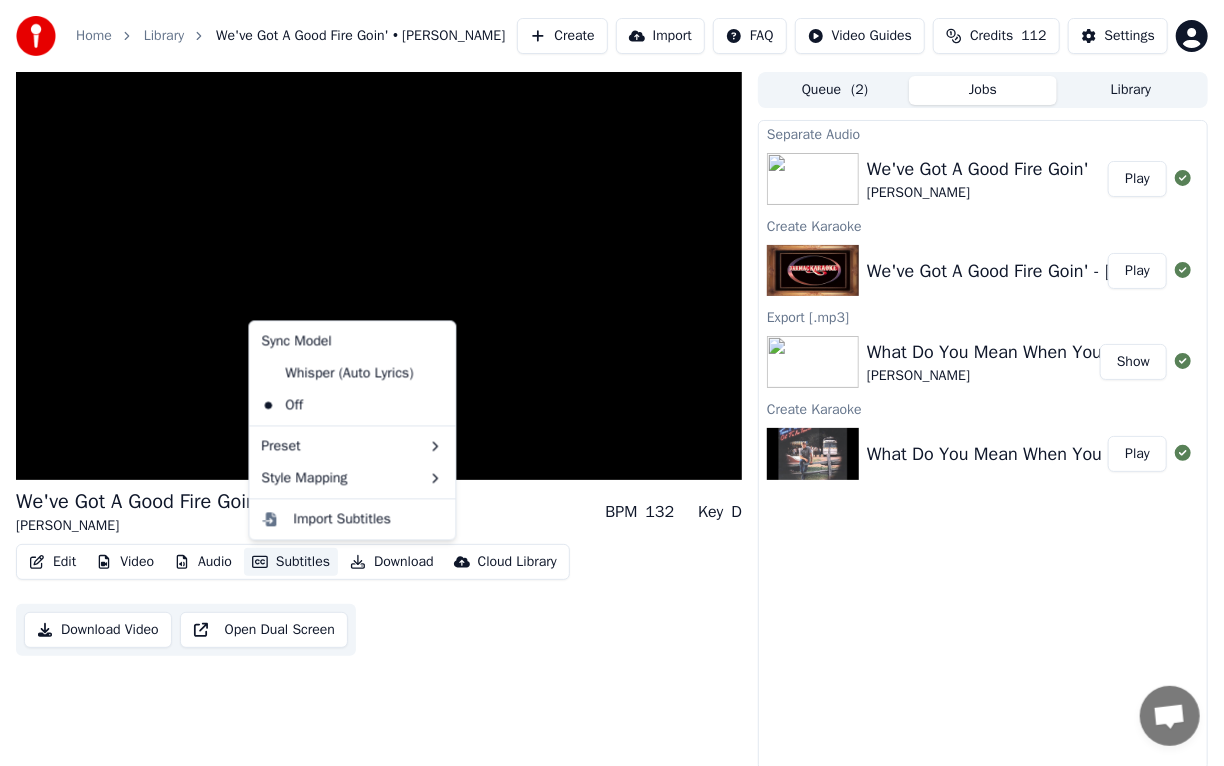 click on "Edit Video Audio Subtitles Download Cloud Library Download Video Open Dual Screen" at bounding box center [379, 600] 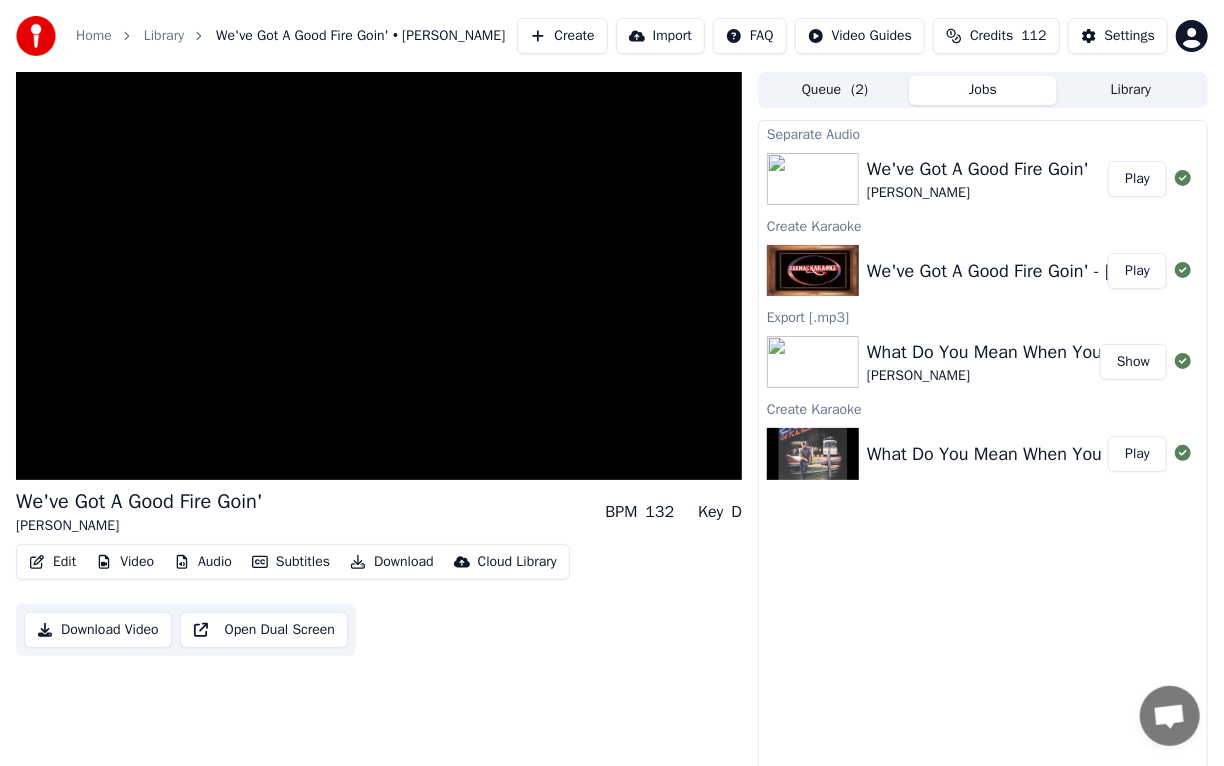 click on "Download" at bounding box center [392, 562] 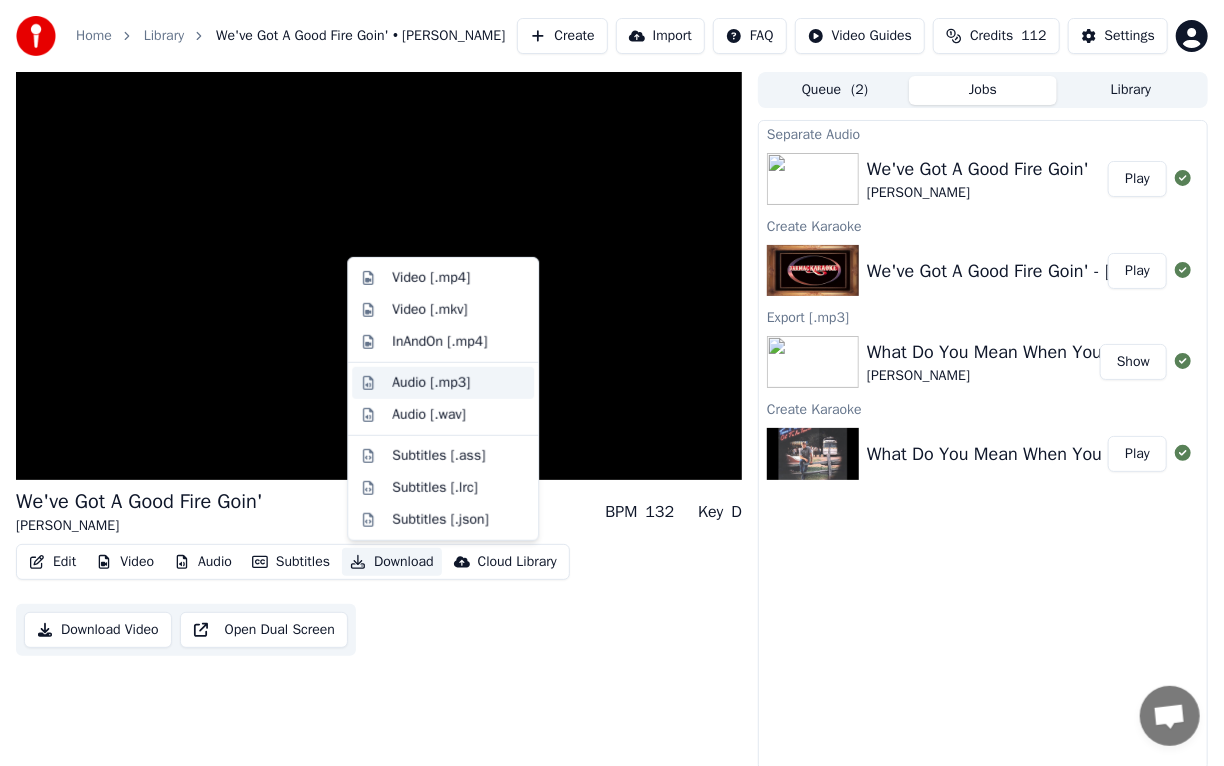 click on "Audio [.mp3]" at bounding box center [431, 383] 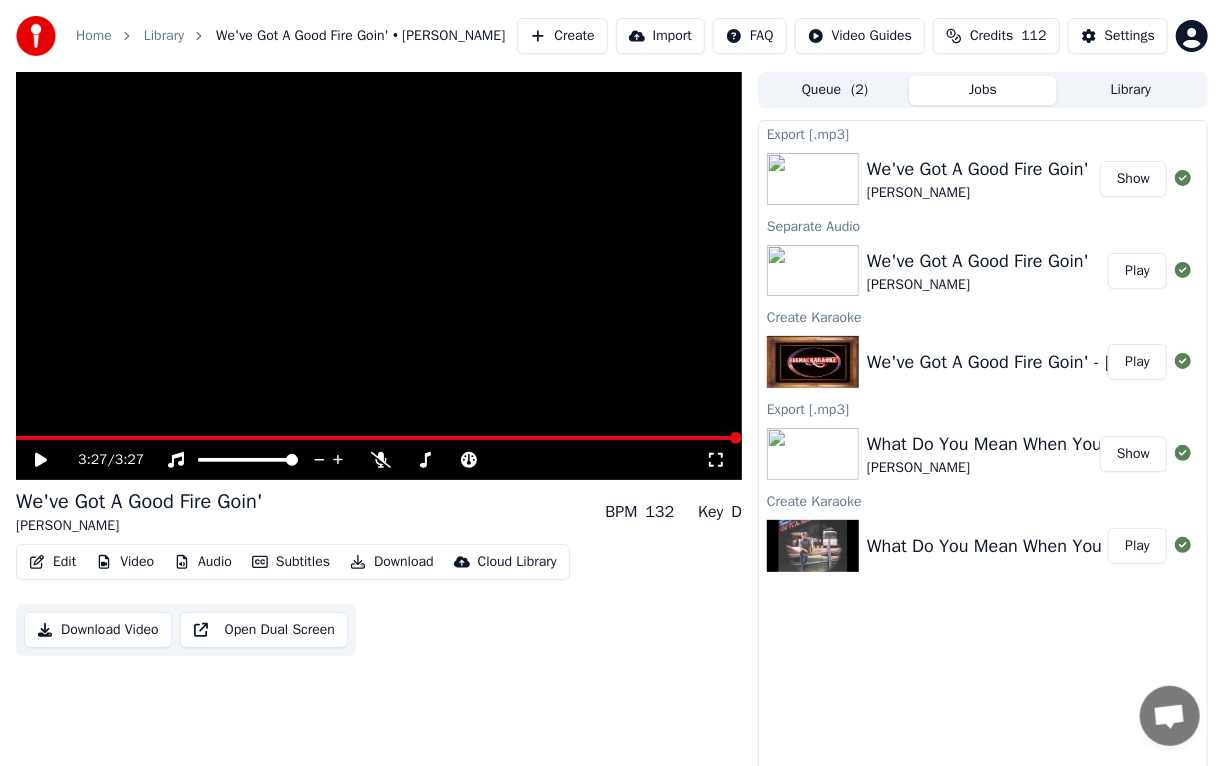 click 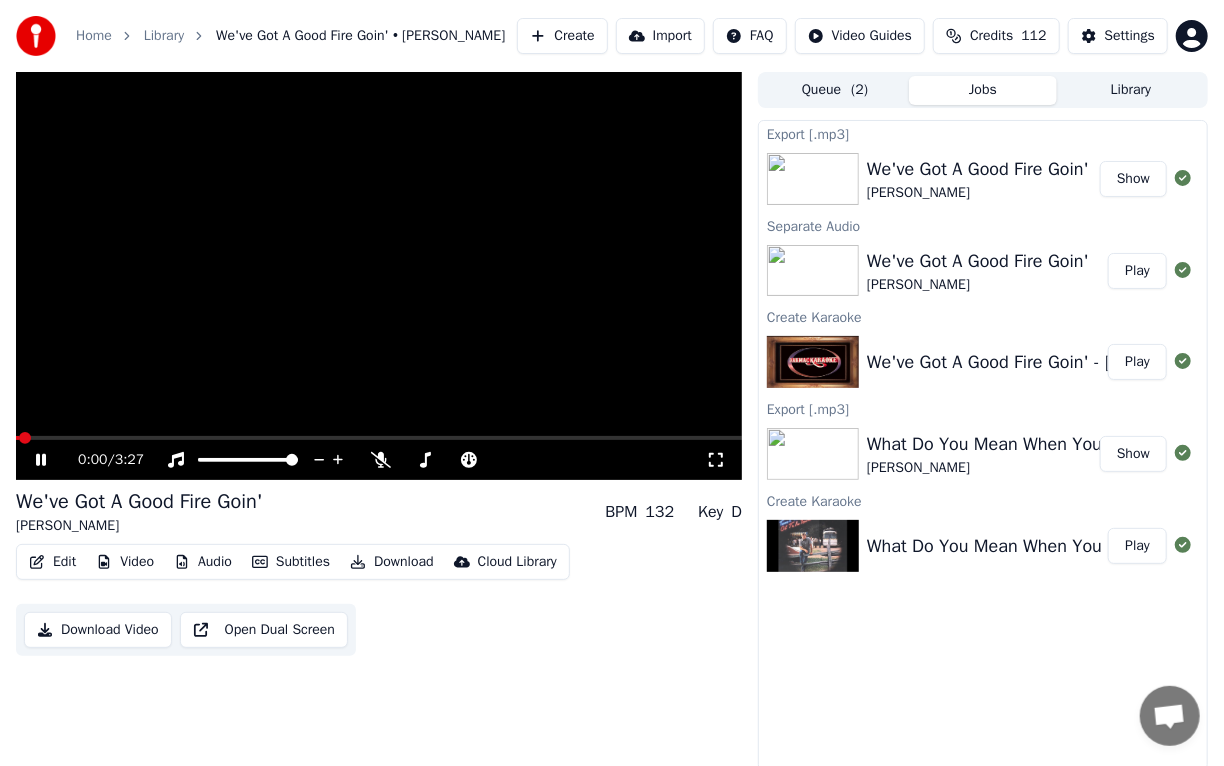click 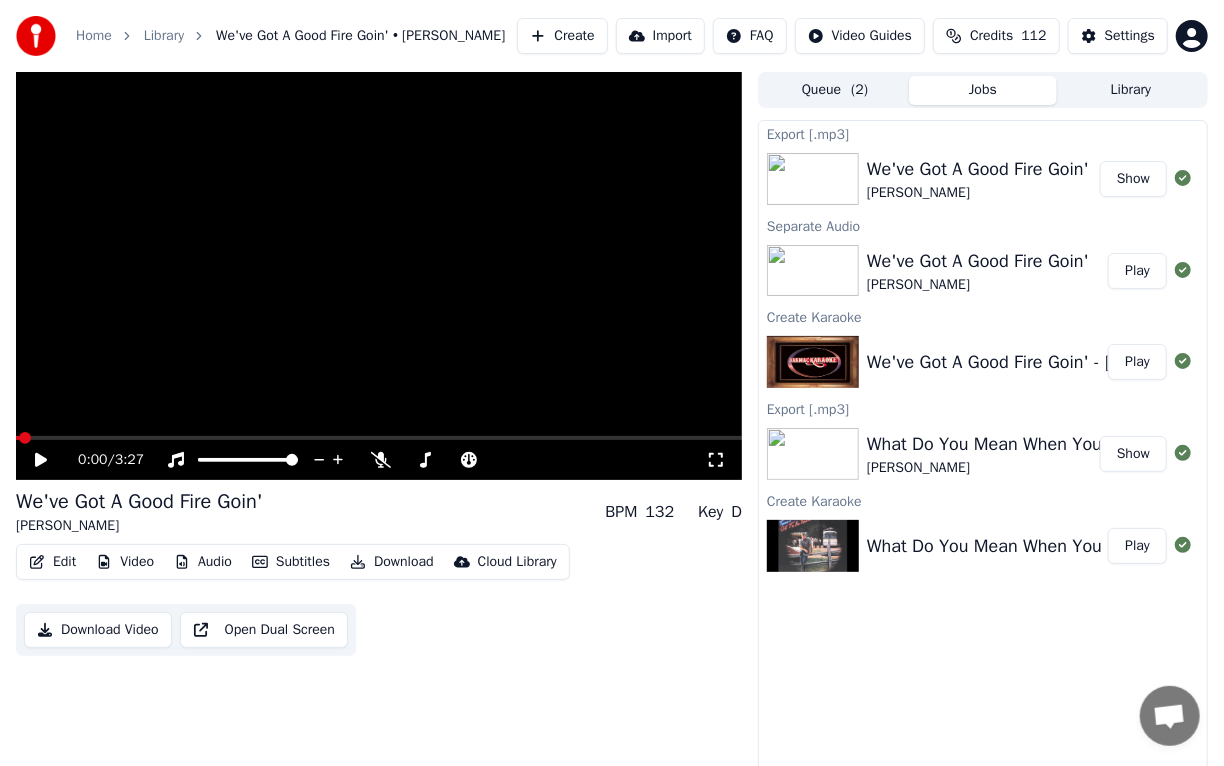 click on "Create" at bounding box center (562, 36) 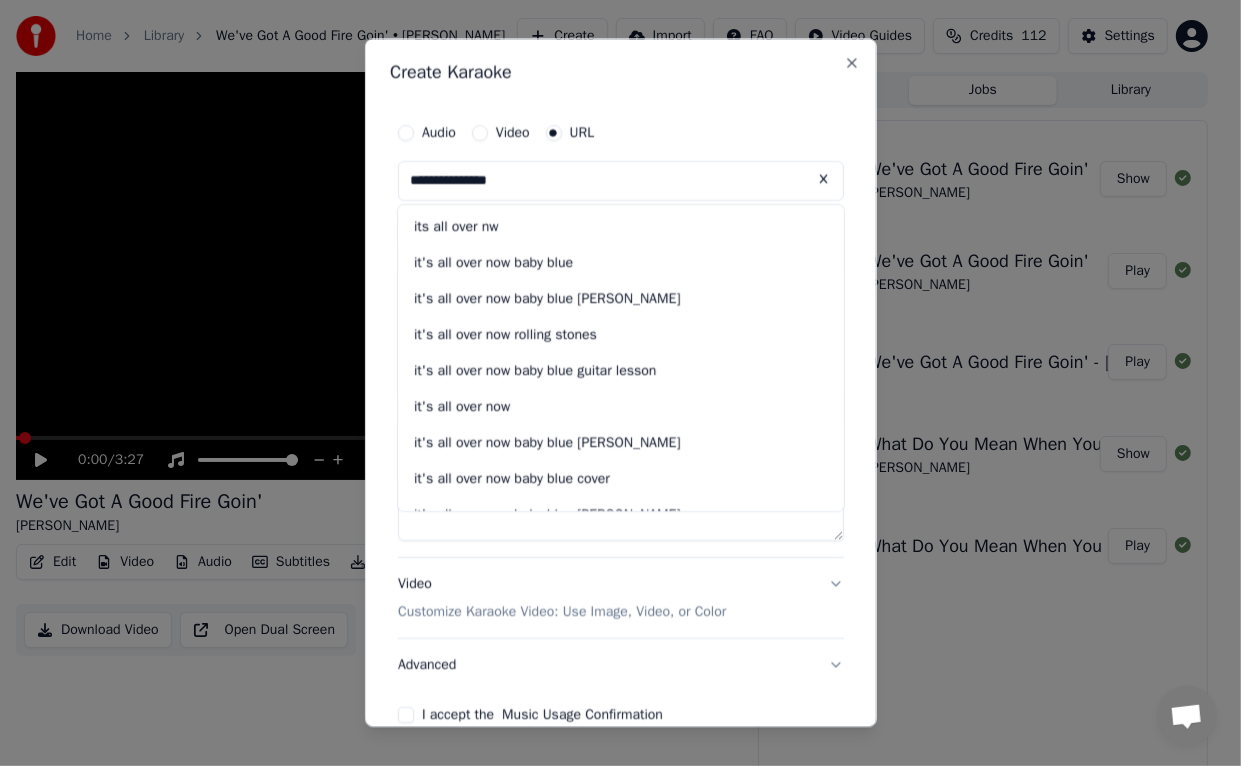 drag, startPoint x: 475, startPoint y: 178, endPoint x: 527, endPoint y: 171, distance: 52.46904 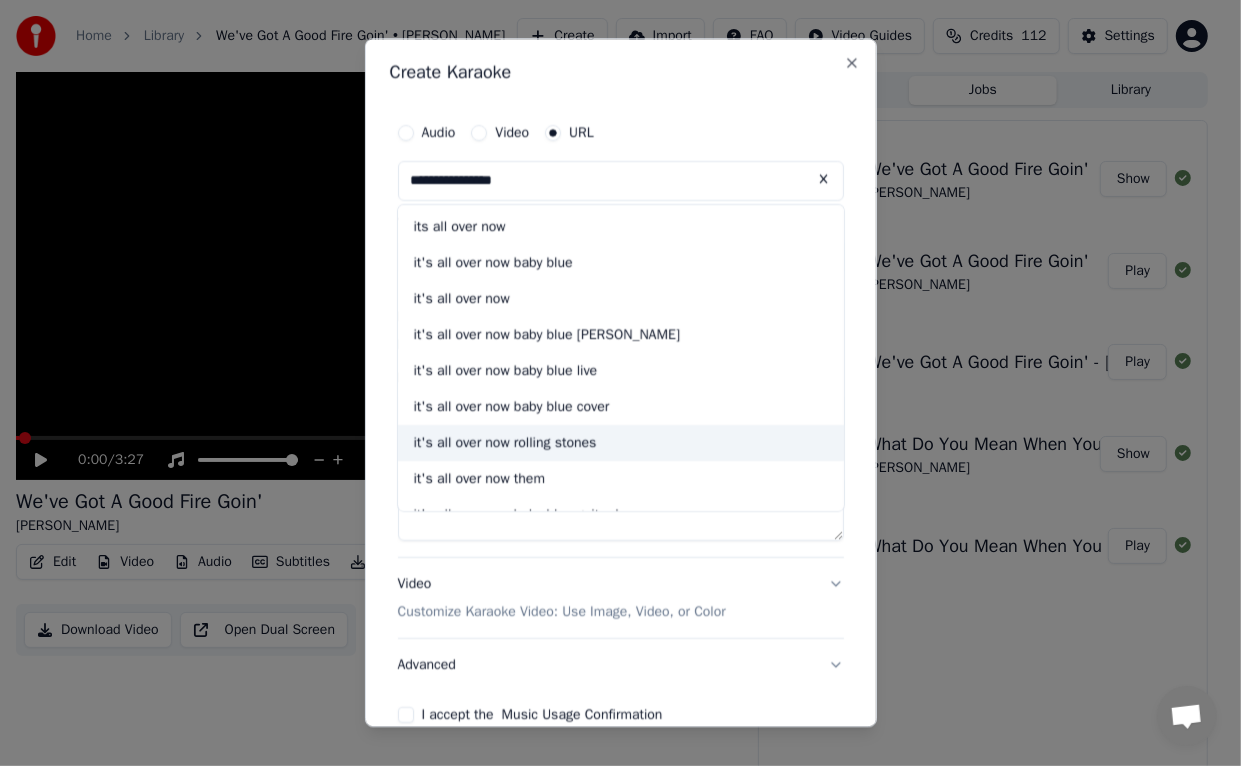 click on "it's all over now rolling stones" at bounding box center [621, 443] 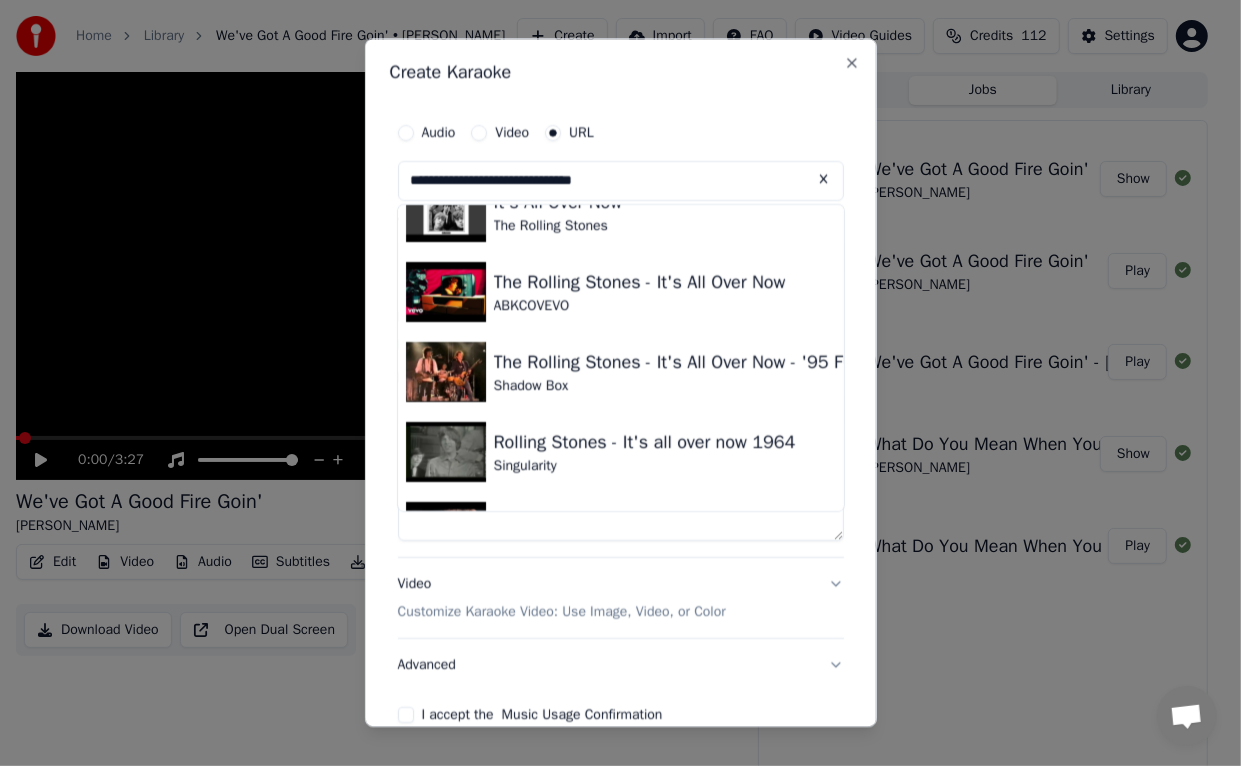 scroll, scrollTop: 213, scrollLeft: 0, axis: vertical 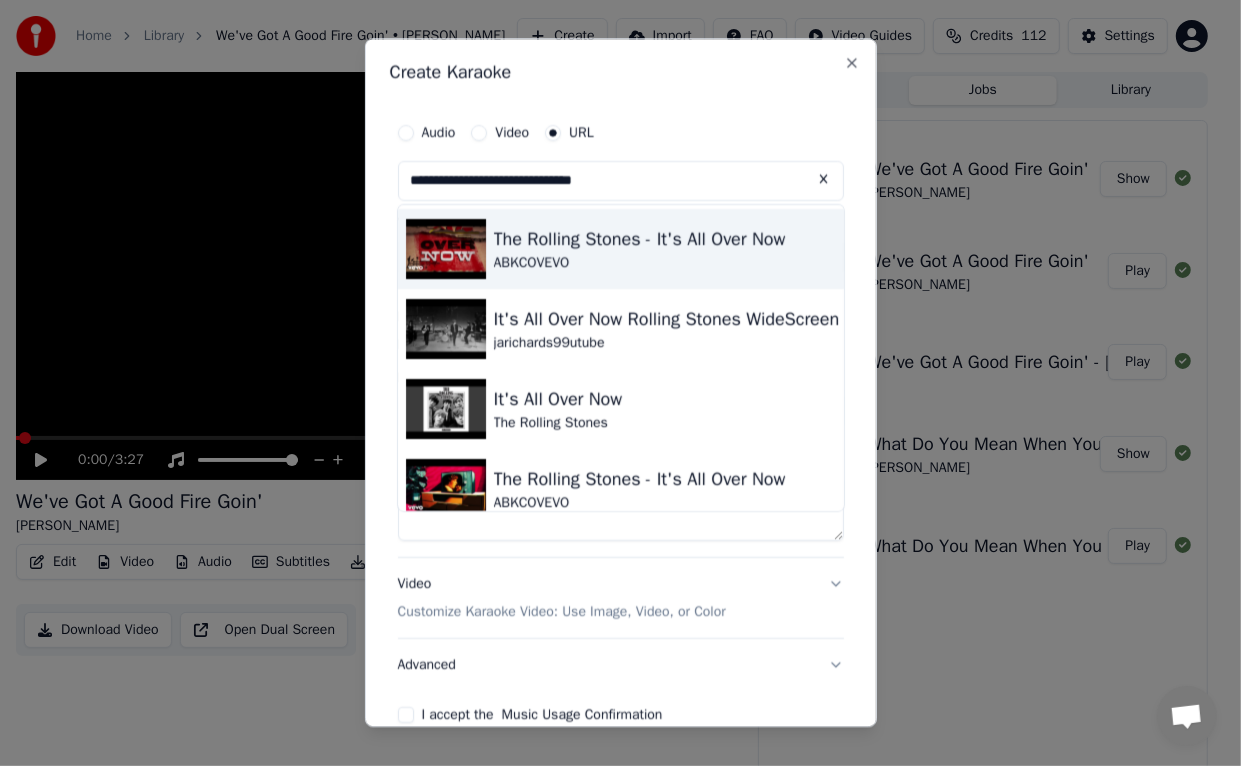 click at bounding box center (446, 249) 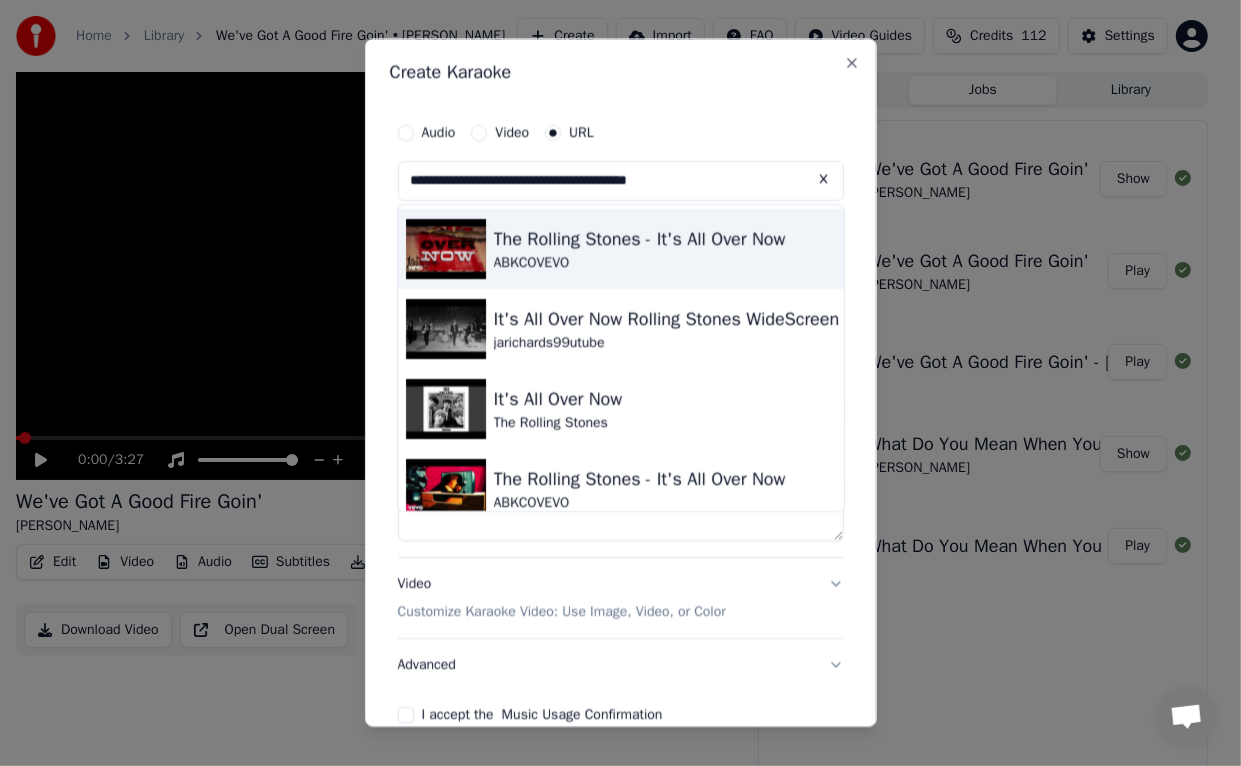 type on "**********" 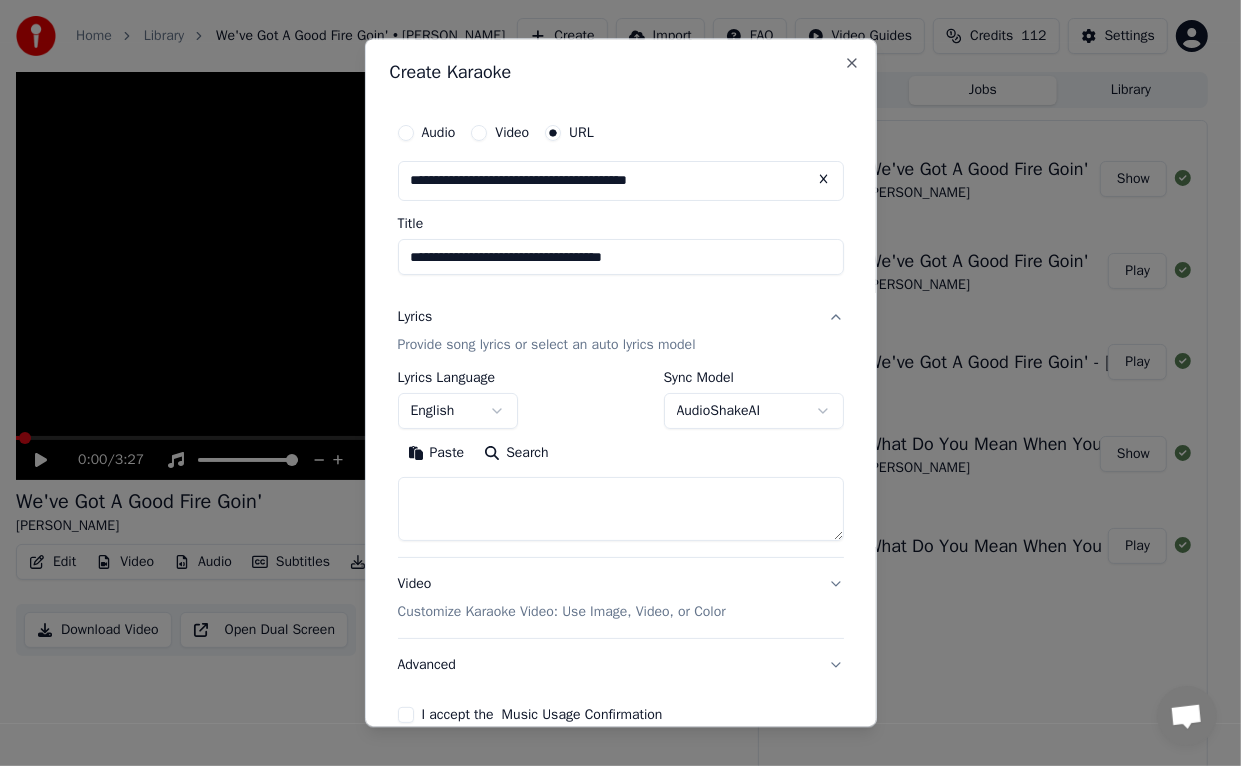 click on "**********" at bounding box center [612, 383] 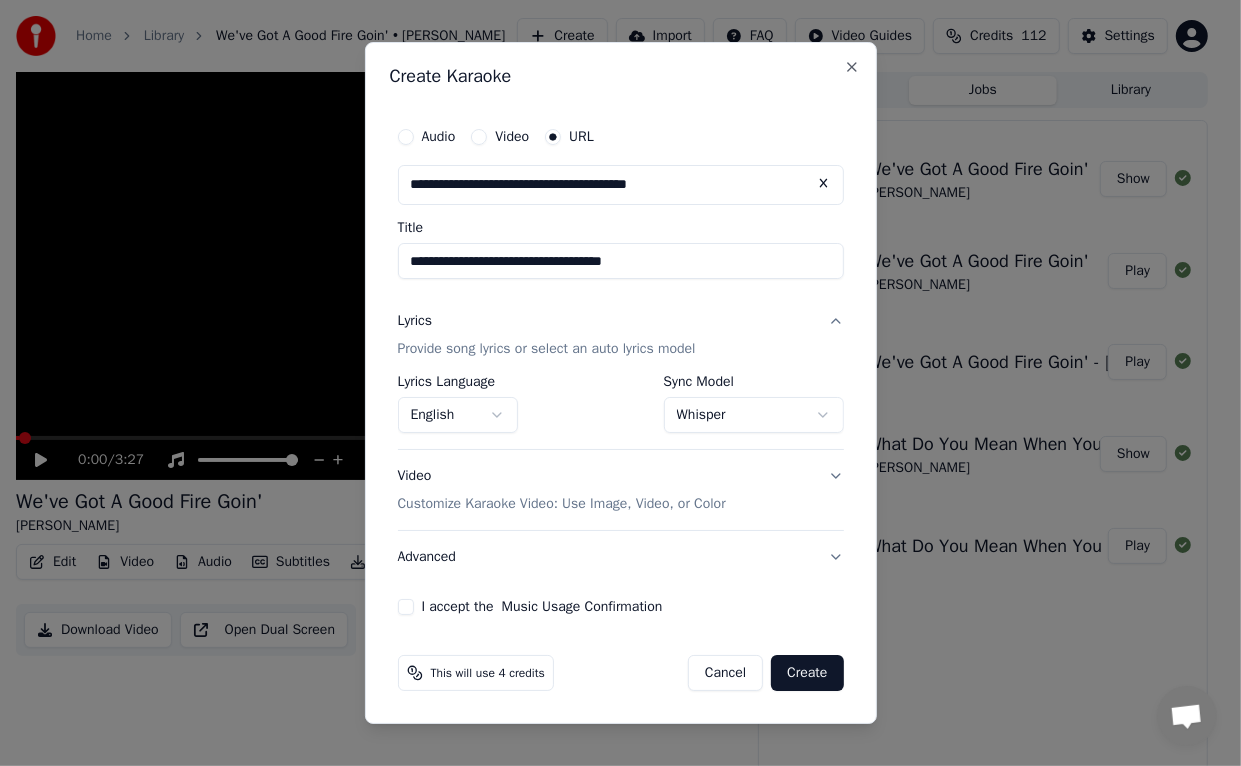 click on "I accept the   Music Usage Confirmation" at bounding box center [406, 607] 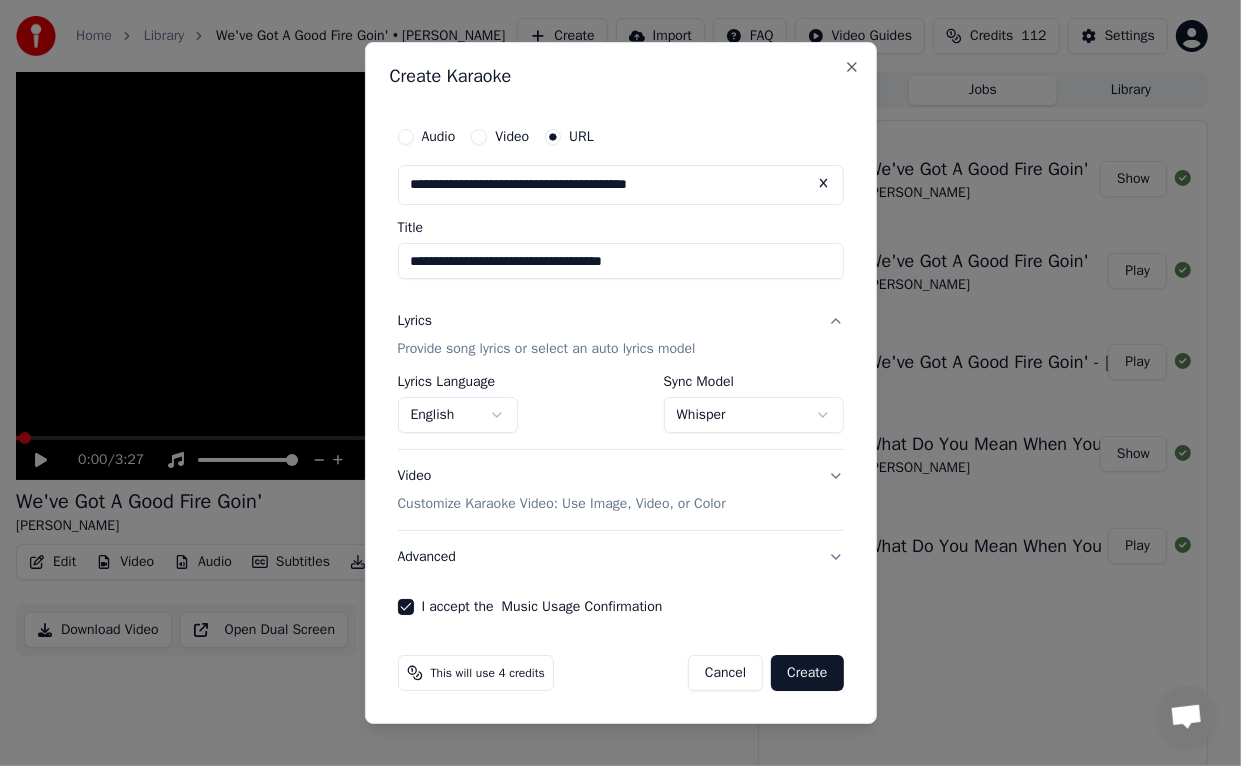 click on "Create" at bounding box center (807, 673) 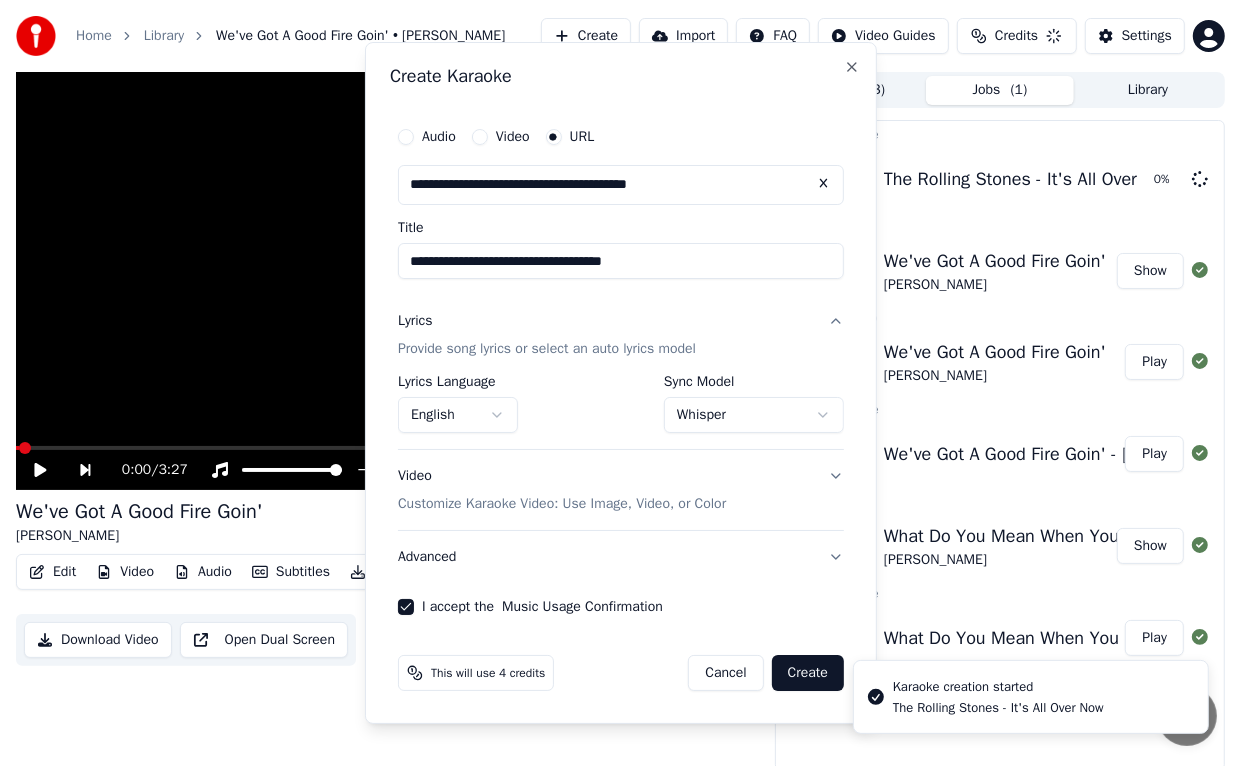 select on "**********" 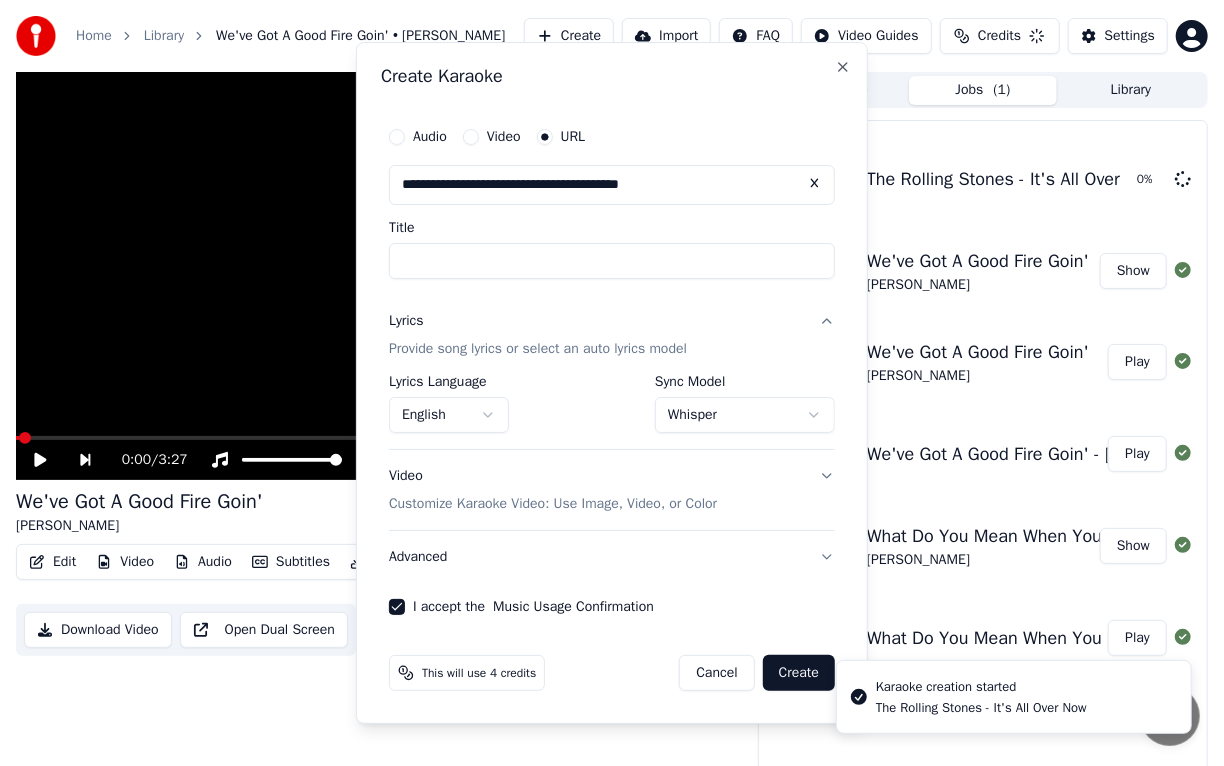 select 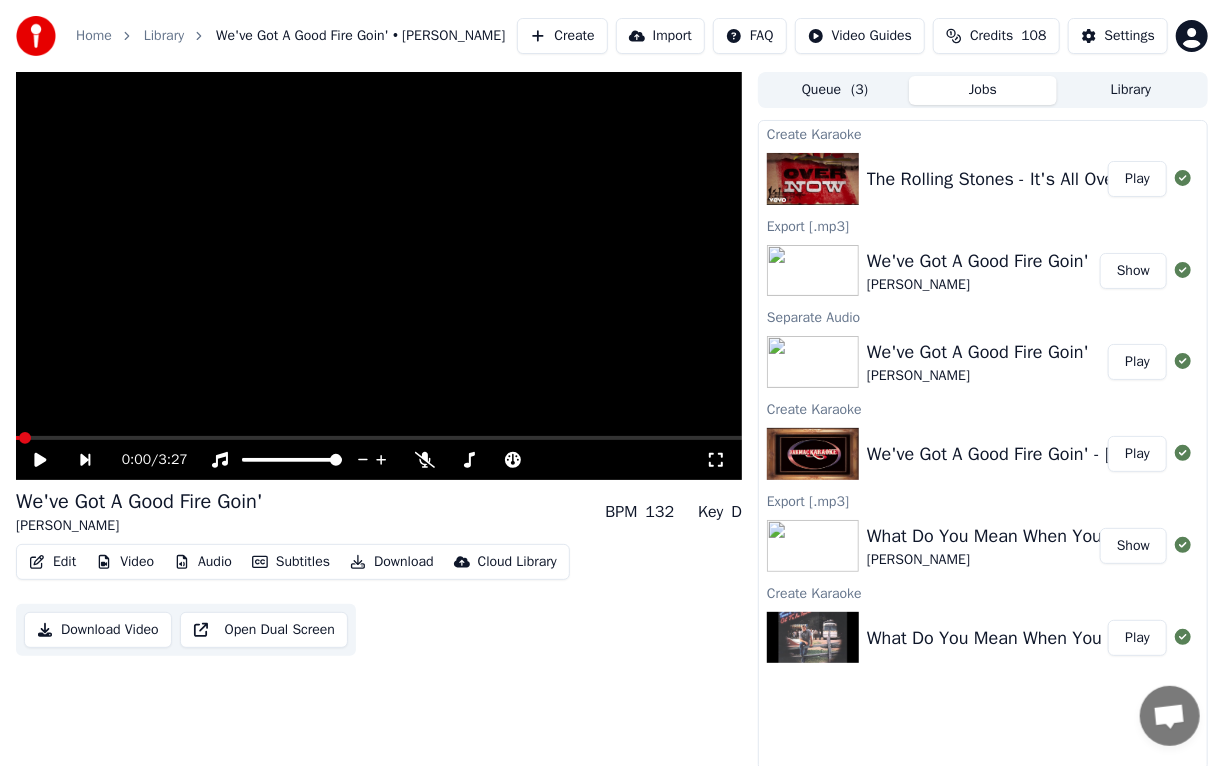 click on "Play" at bounding box center [1137, 179] 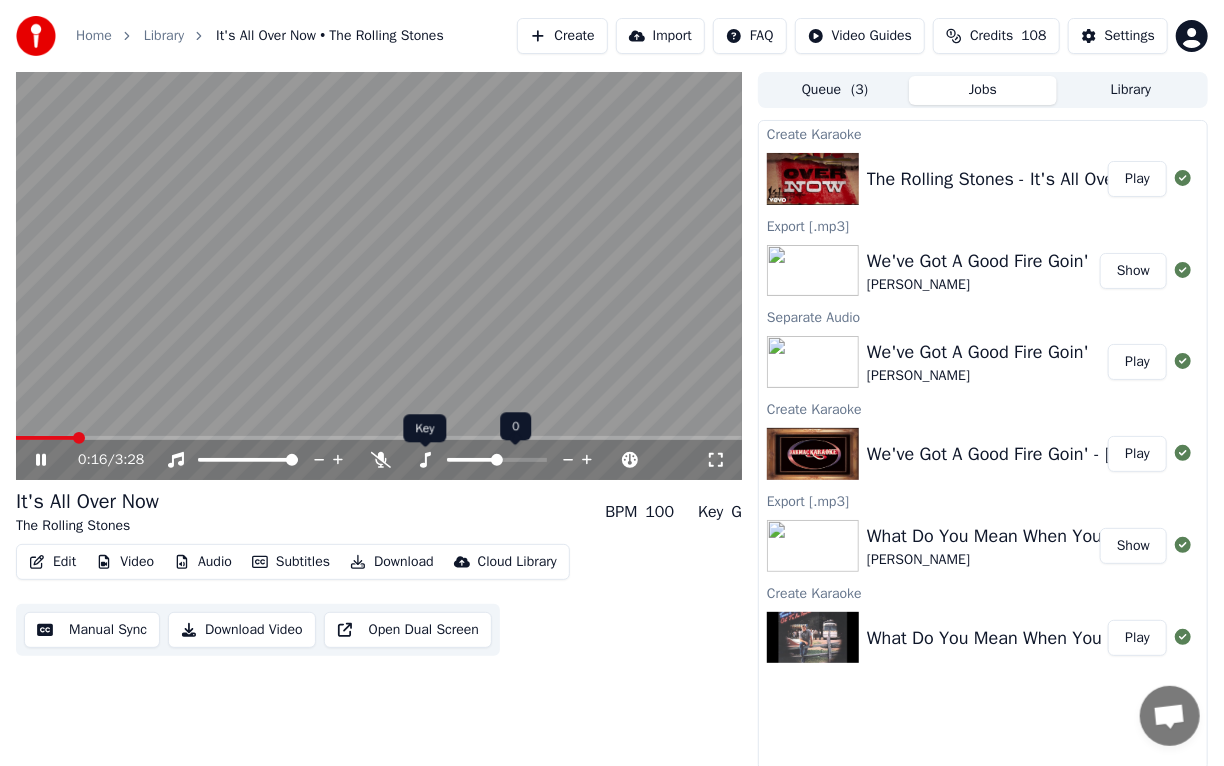 click 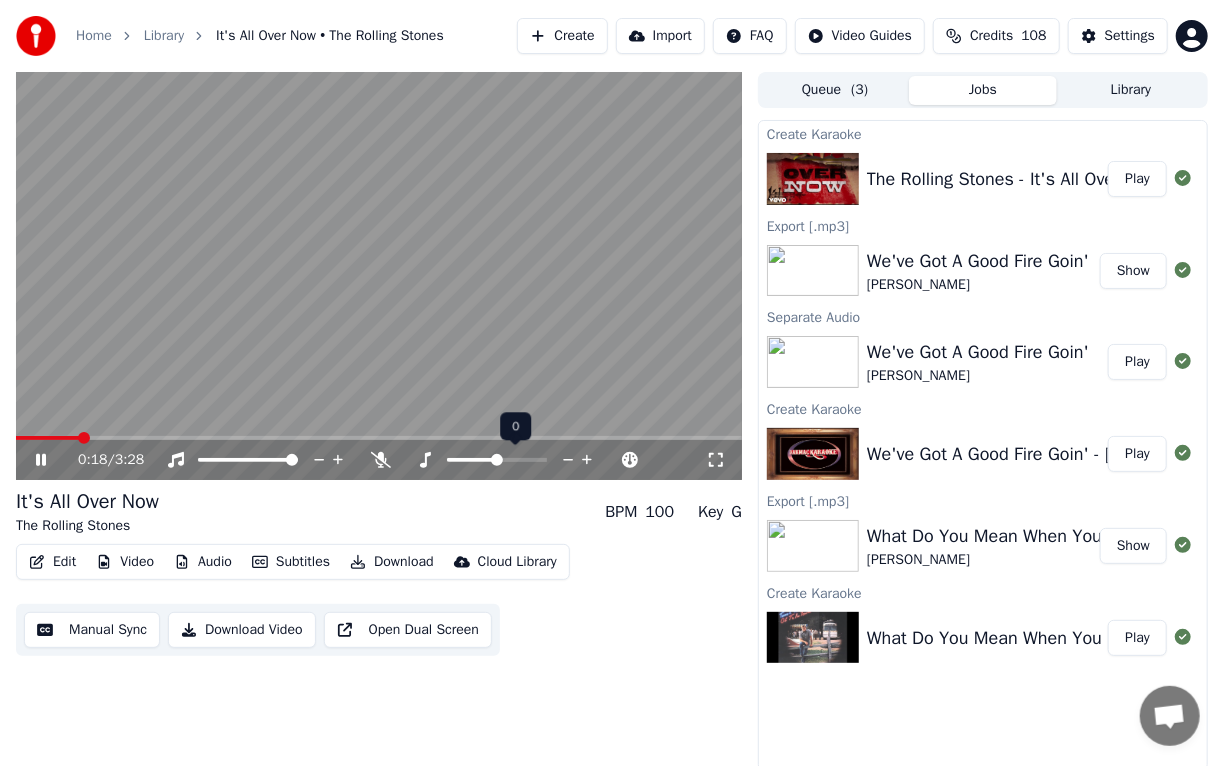 click at bounding box center [472, 460] 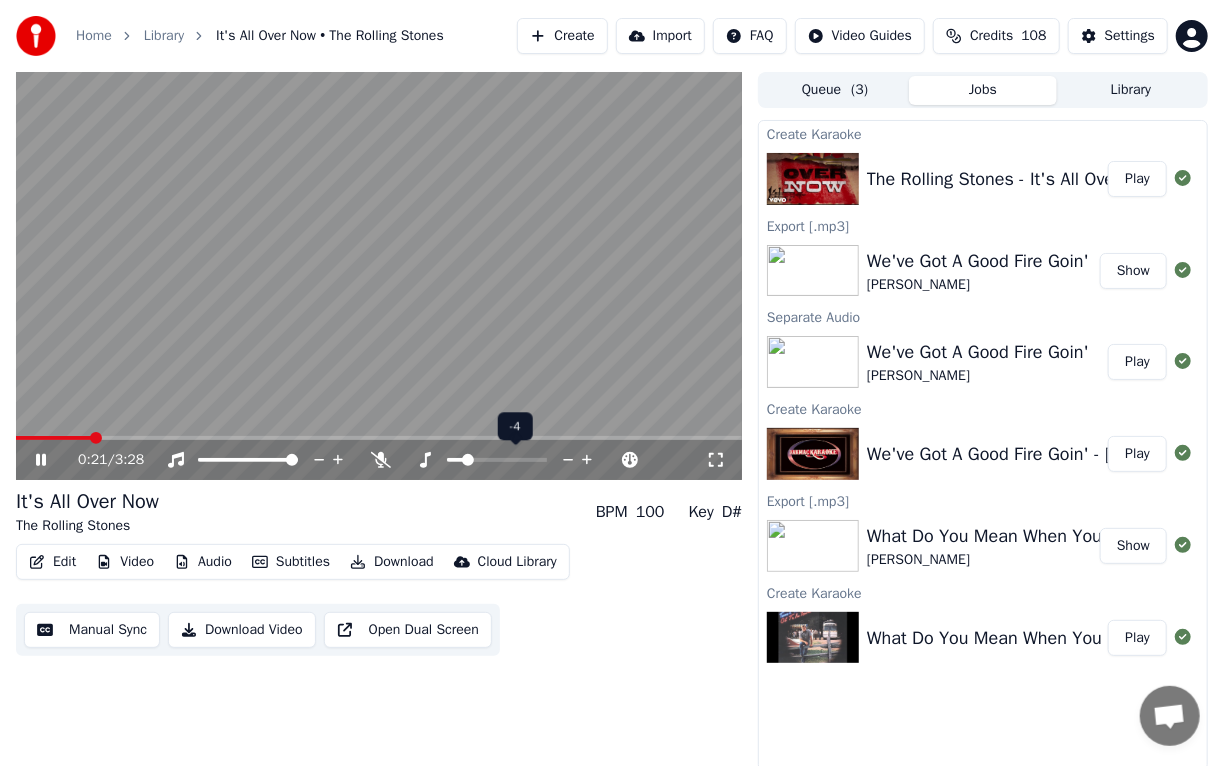 click at bounding box center (455, 460) 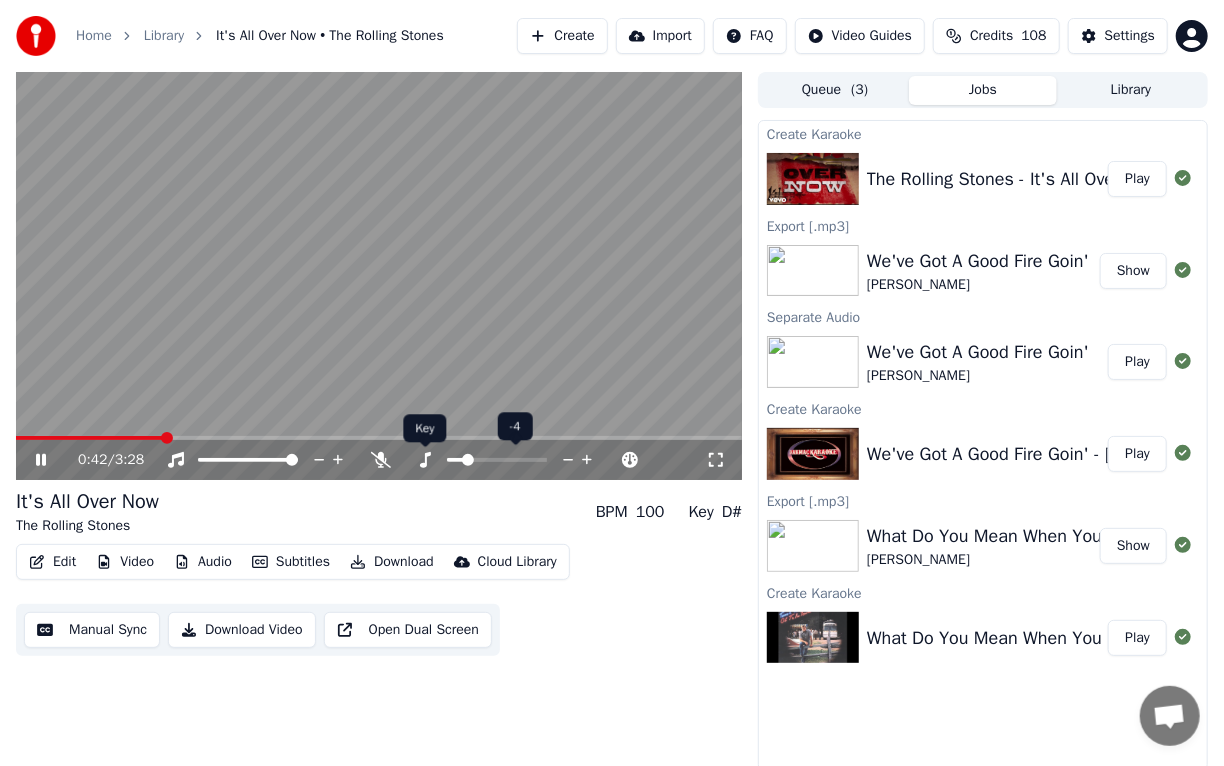 click 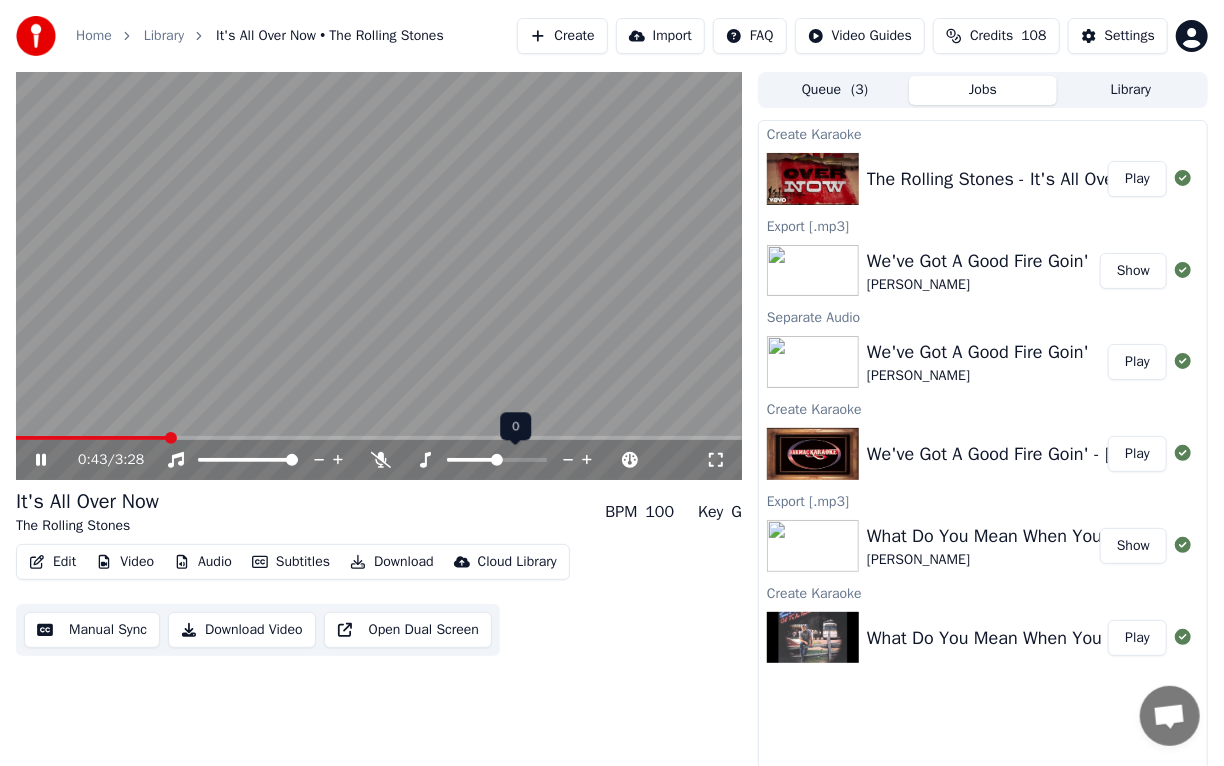 click at bounding box center (515, 460) 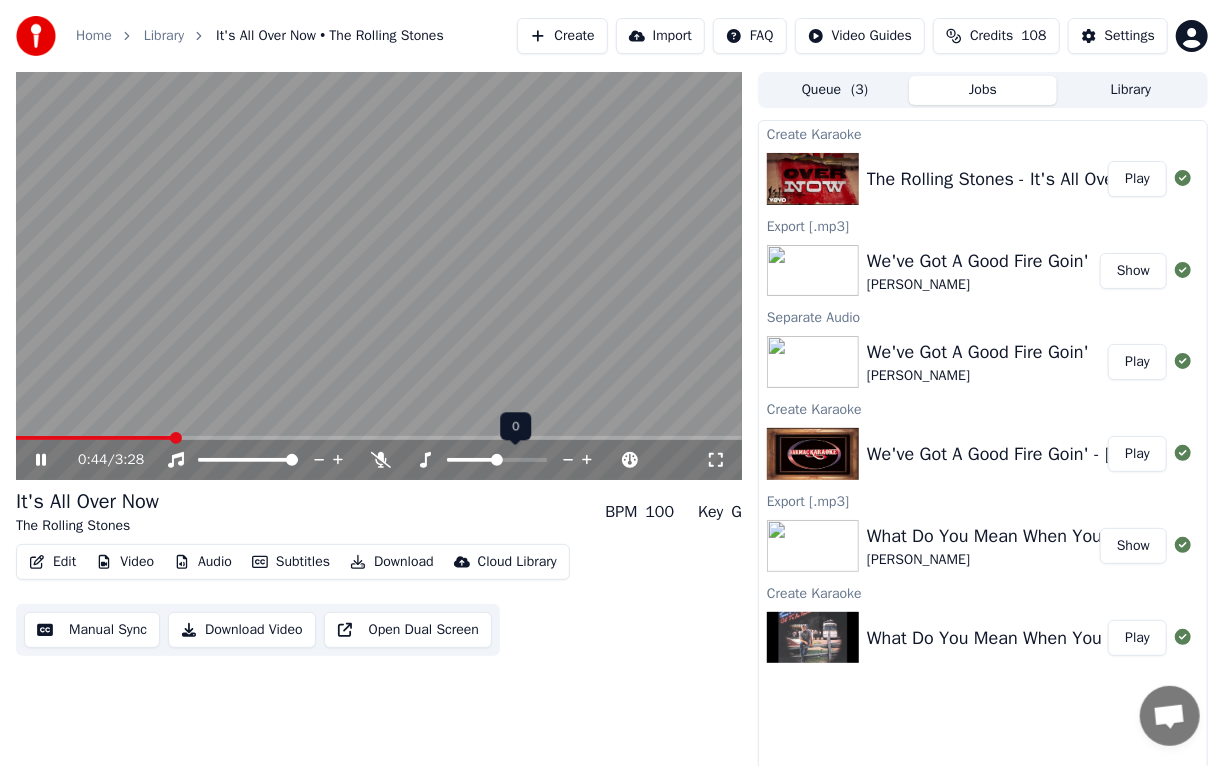 click at bounding box center (515, 460) 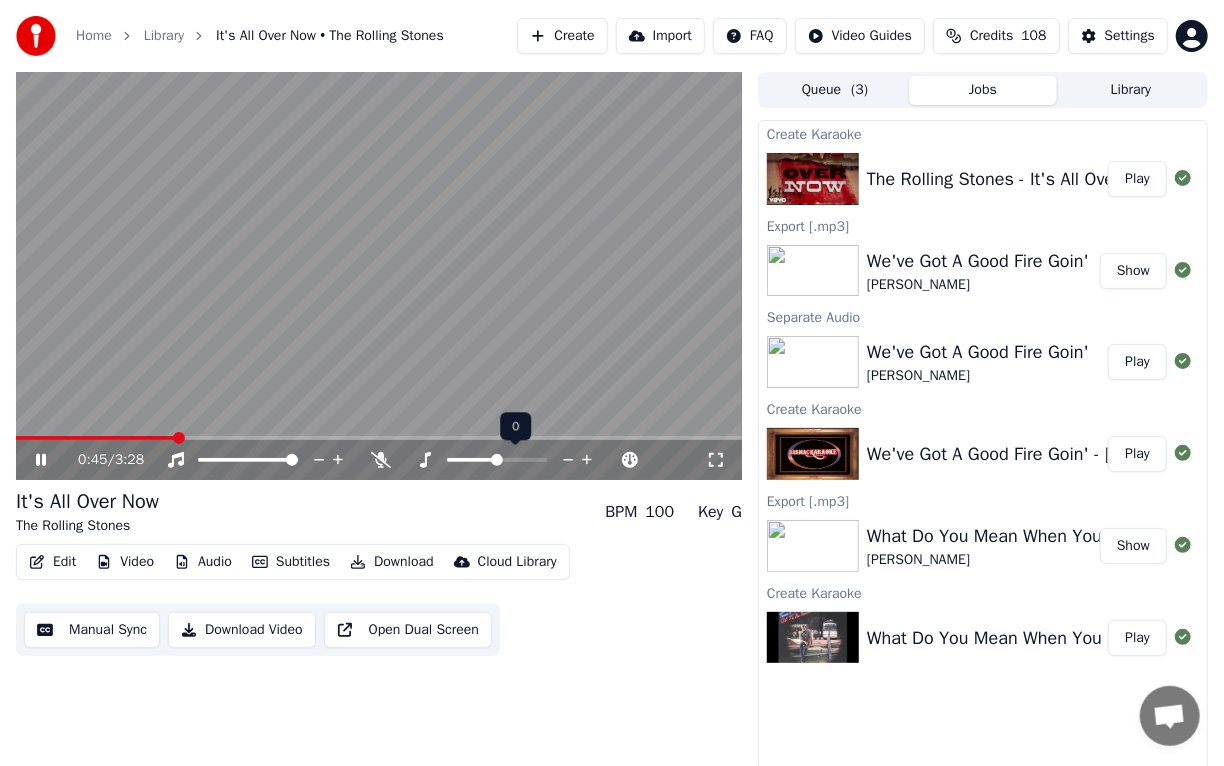 click at bounding box center (515, 460) 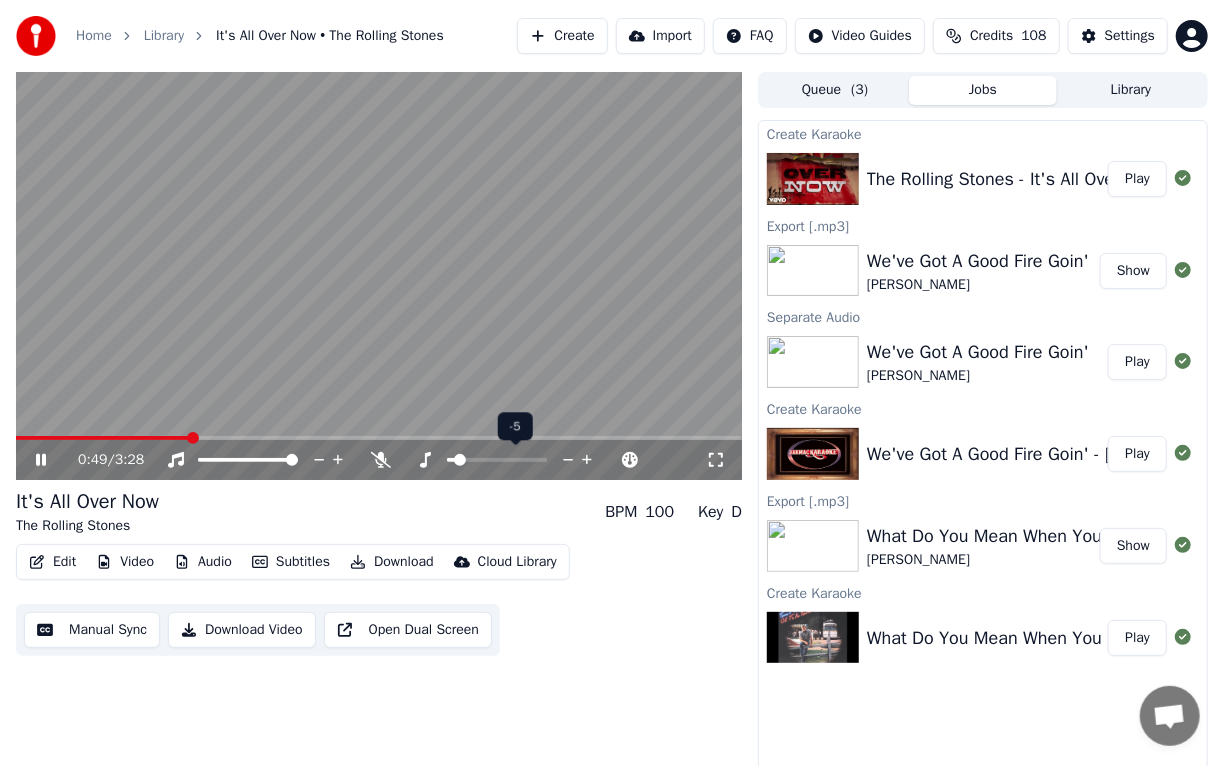 click at bounding box center (460, 460) 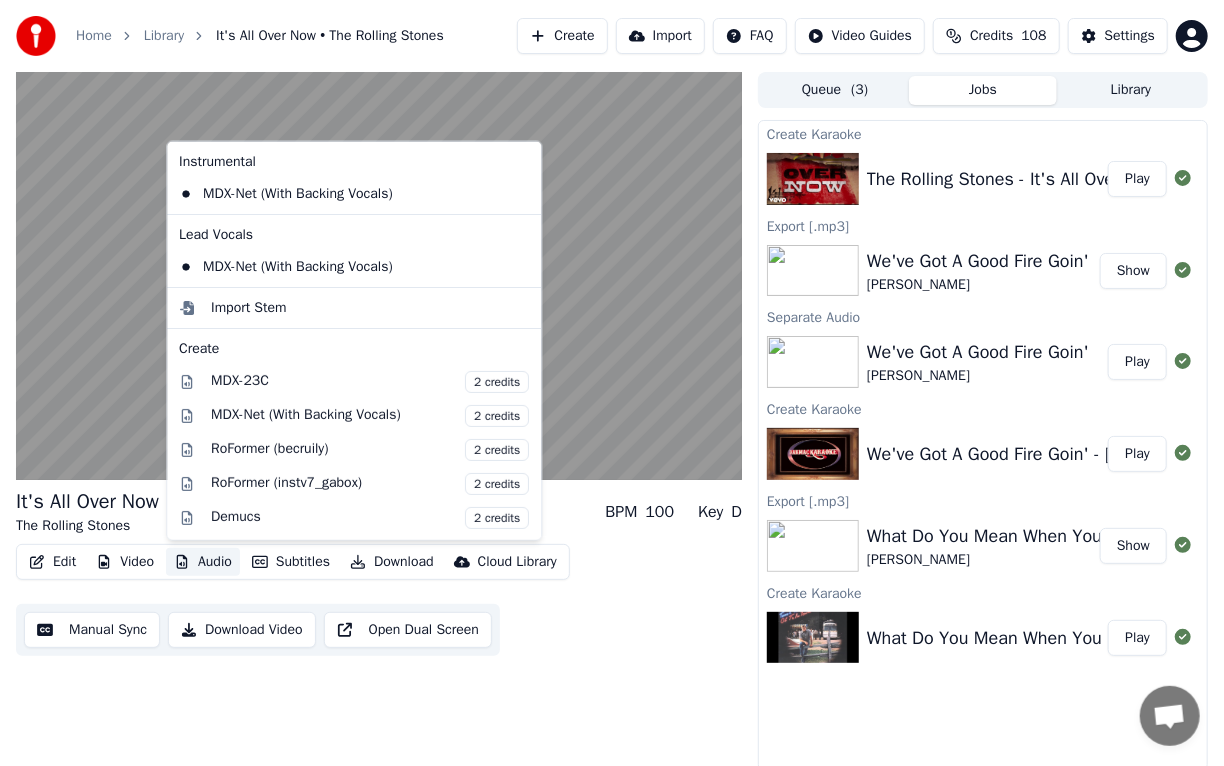 click on "Audio" at bounding box center [203, 562] 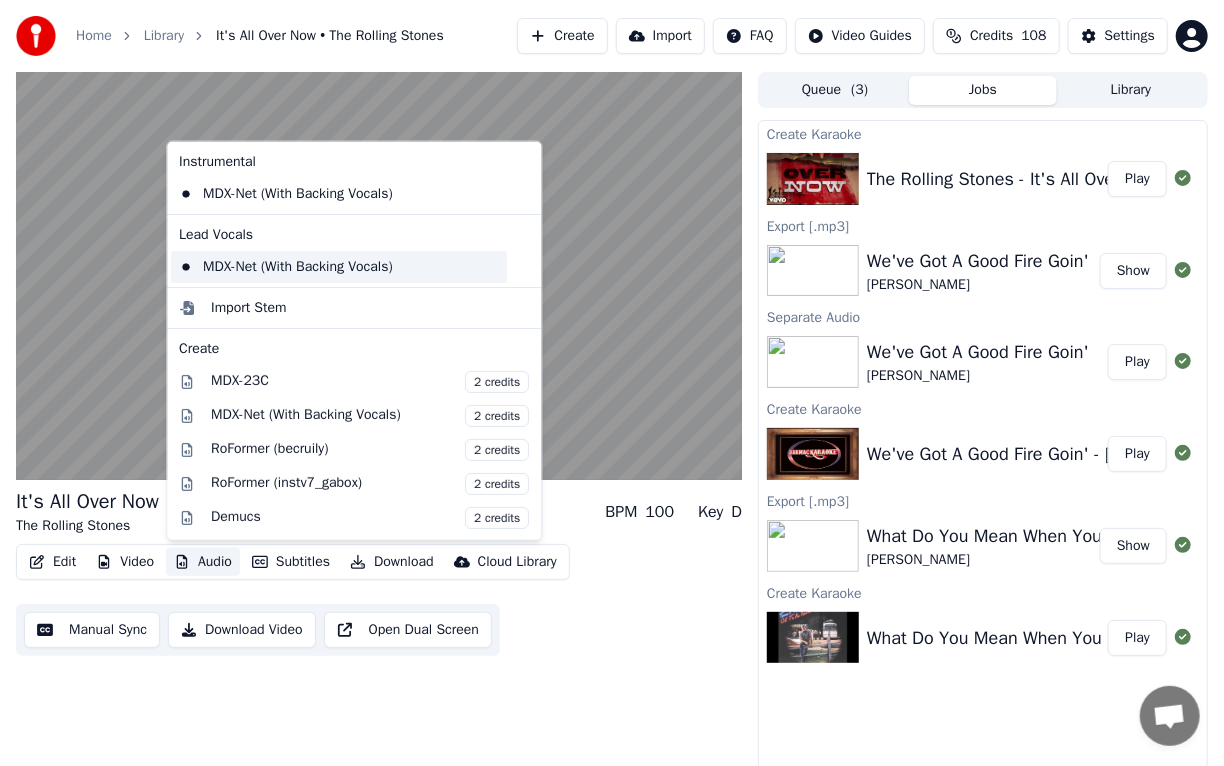 click on "MDX-Net (With Backing Vocals)" at bounding box center [339, 267] 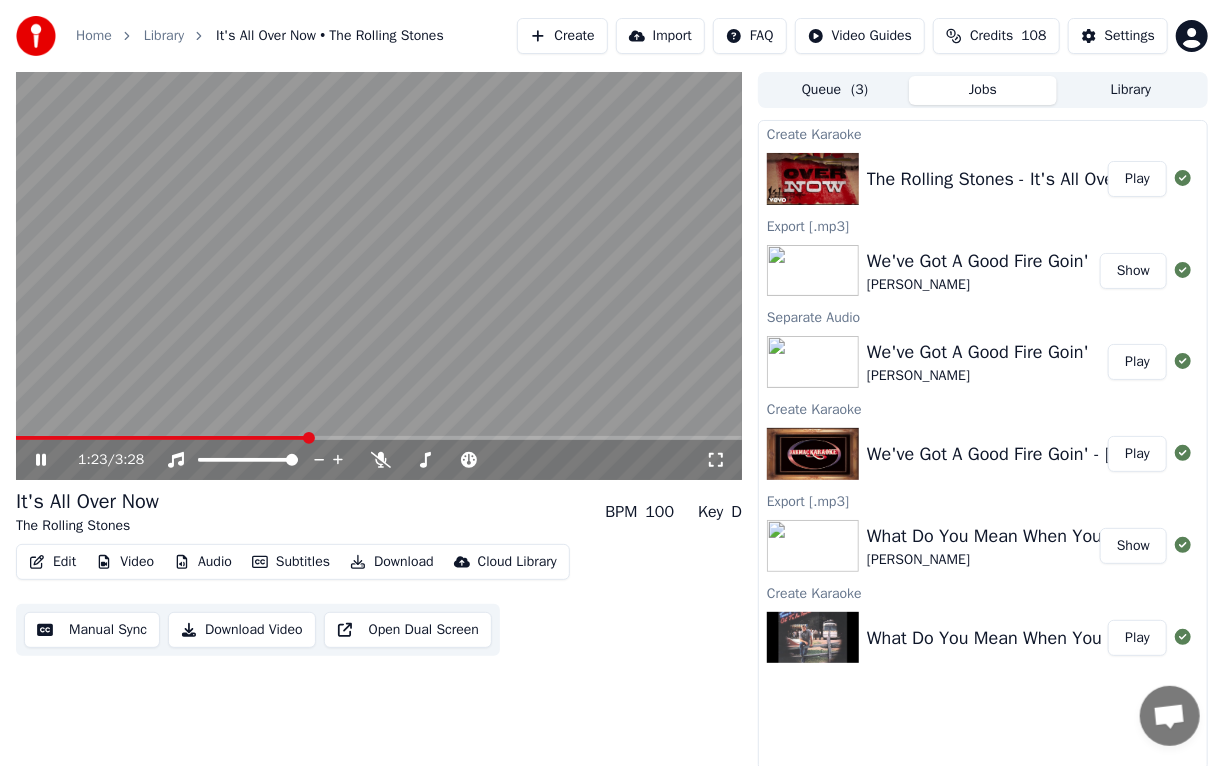 click on "Audio" at bounding box center (203, 562) 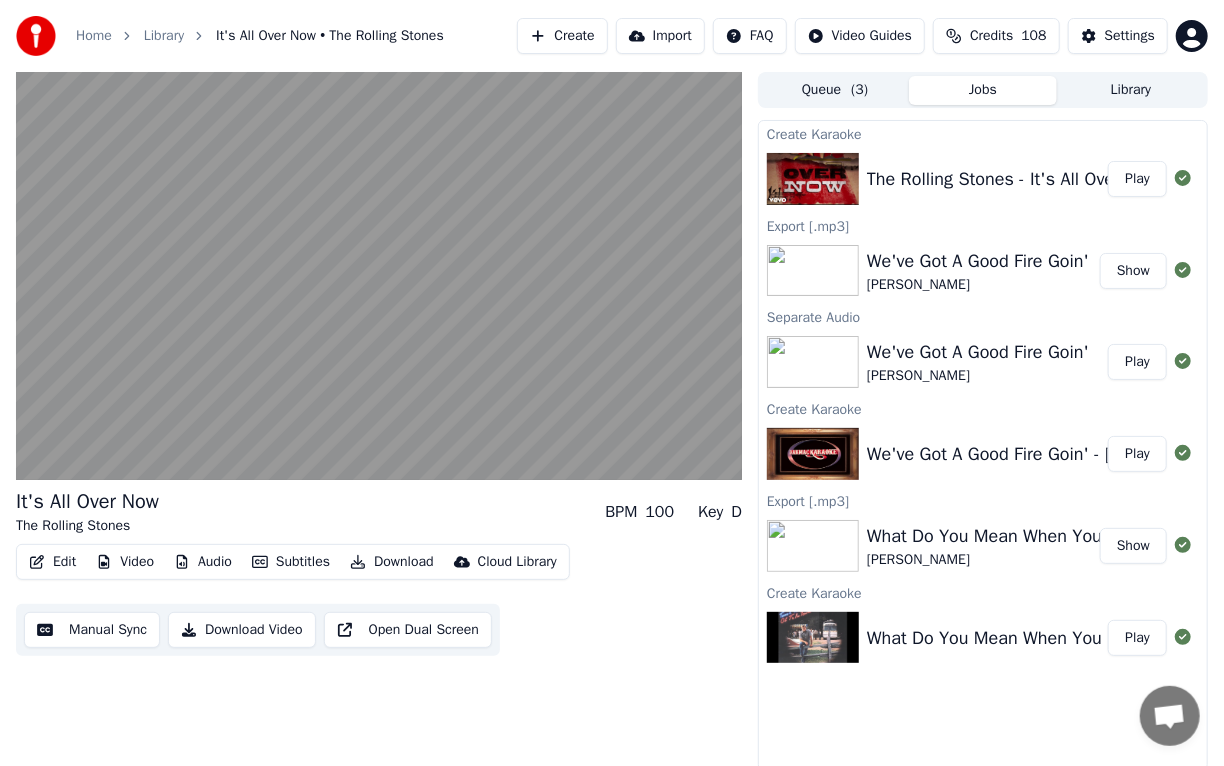 click on "It's All Over Now The Rolling Stones BPM 100 Key D Edit Video Audio Subtitles Download Cloud Library Manual Sync Download Video Open Dual Screen" at bounding box center [379, 421] 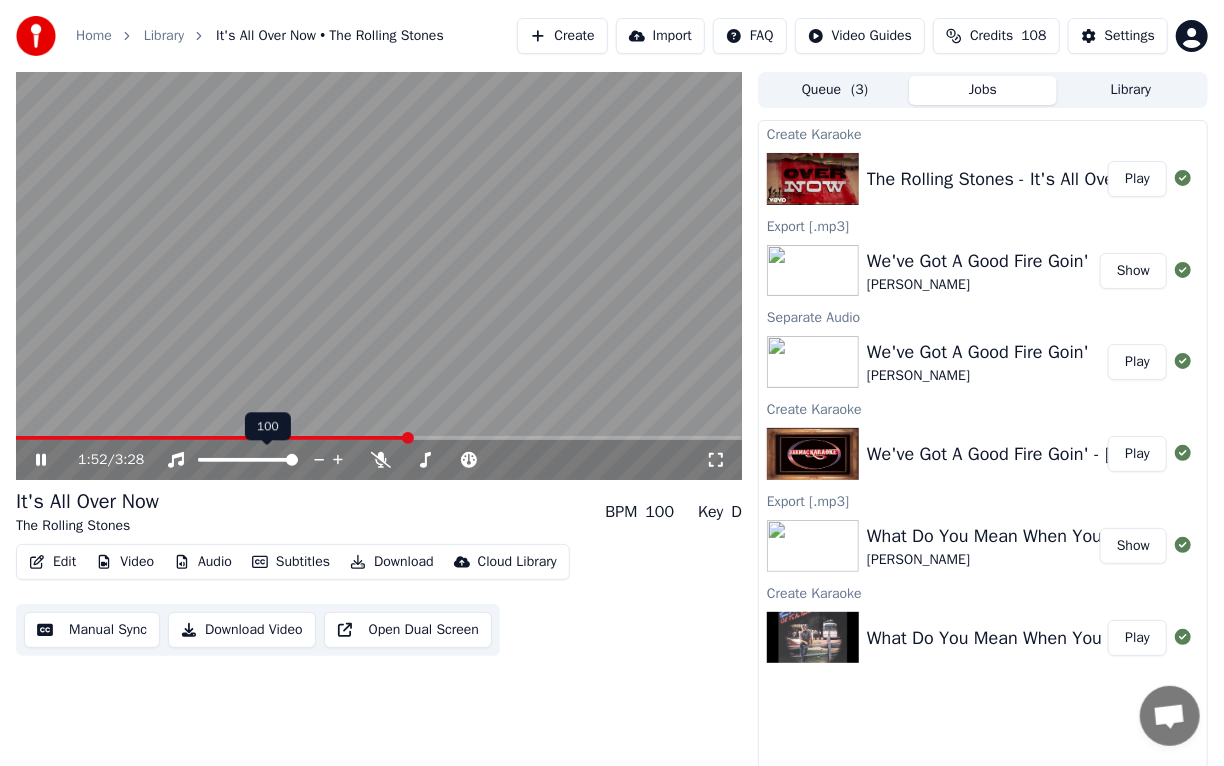 click at bounding box center [266, 460] 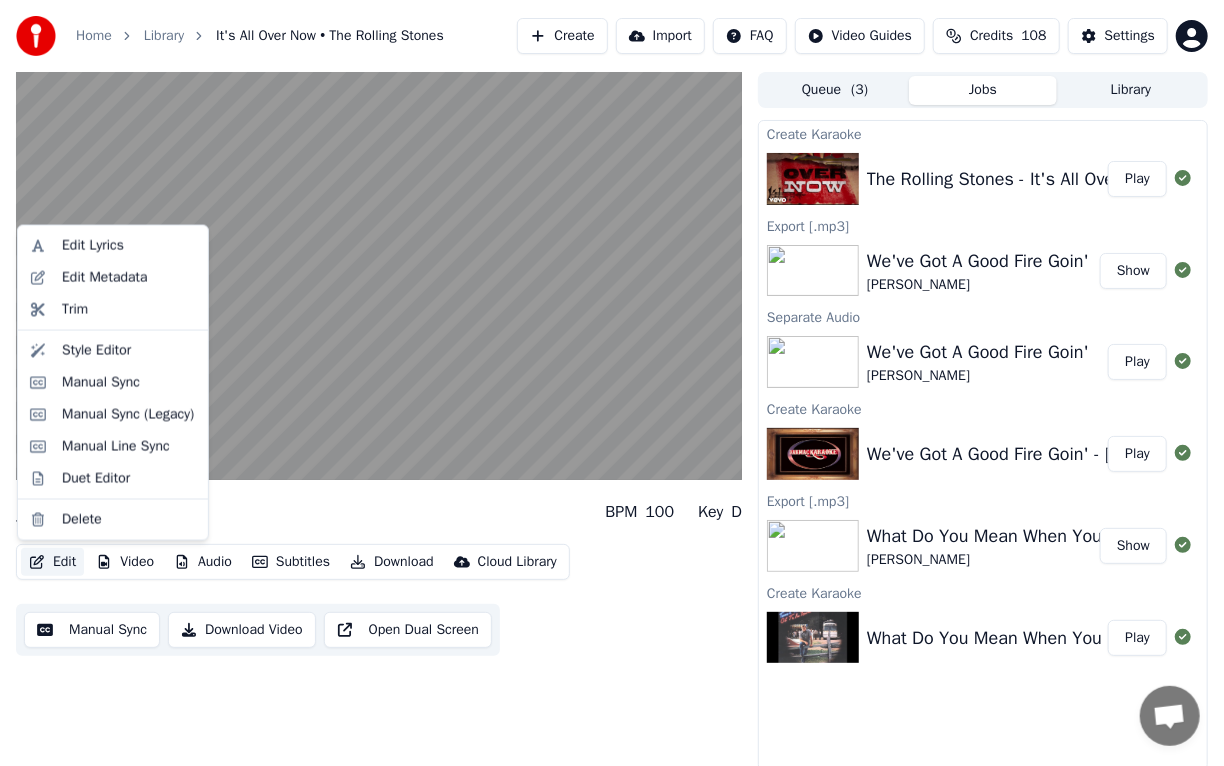 click on "Edit" at bounding box center [52, 562] 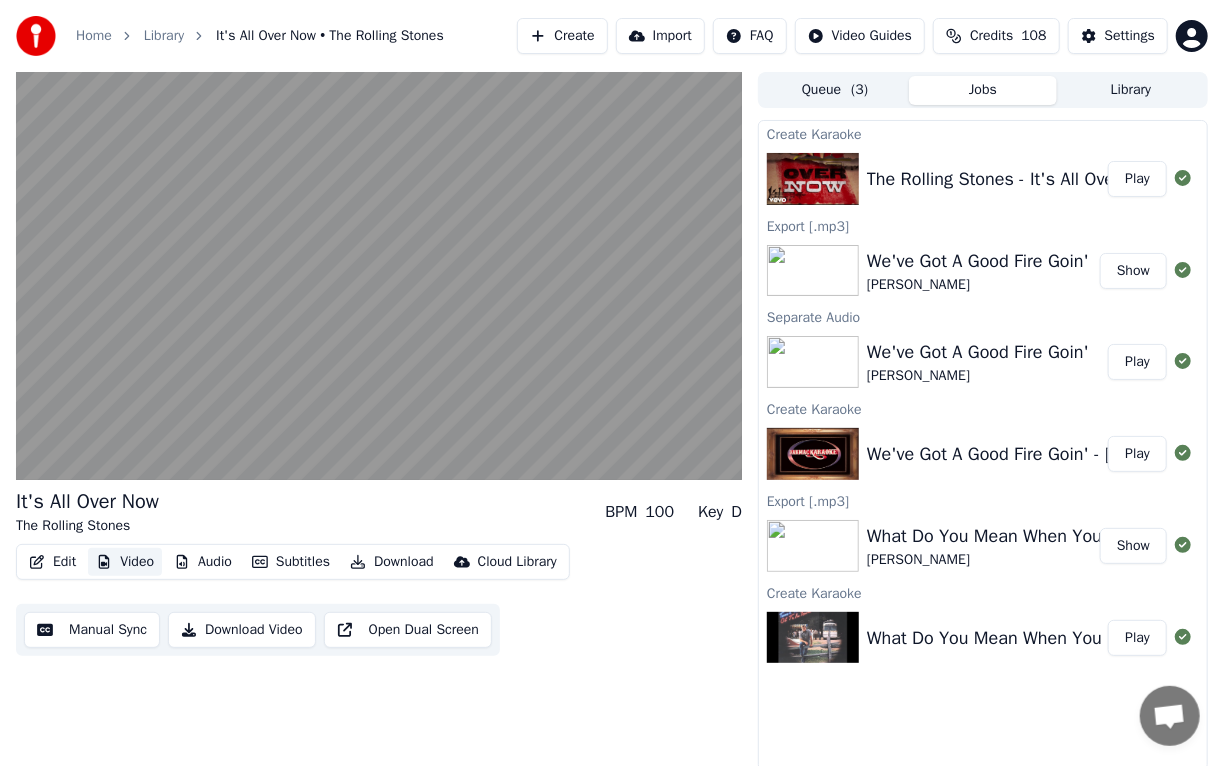 click on "Video" at bounding box center [125, 562] 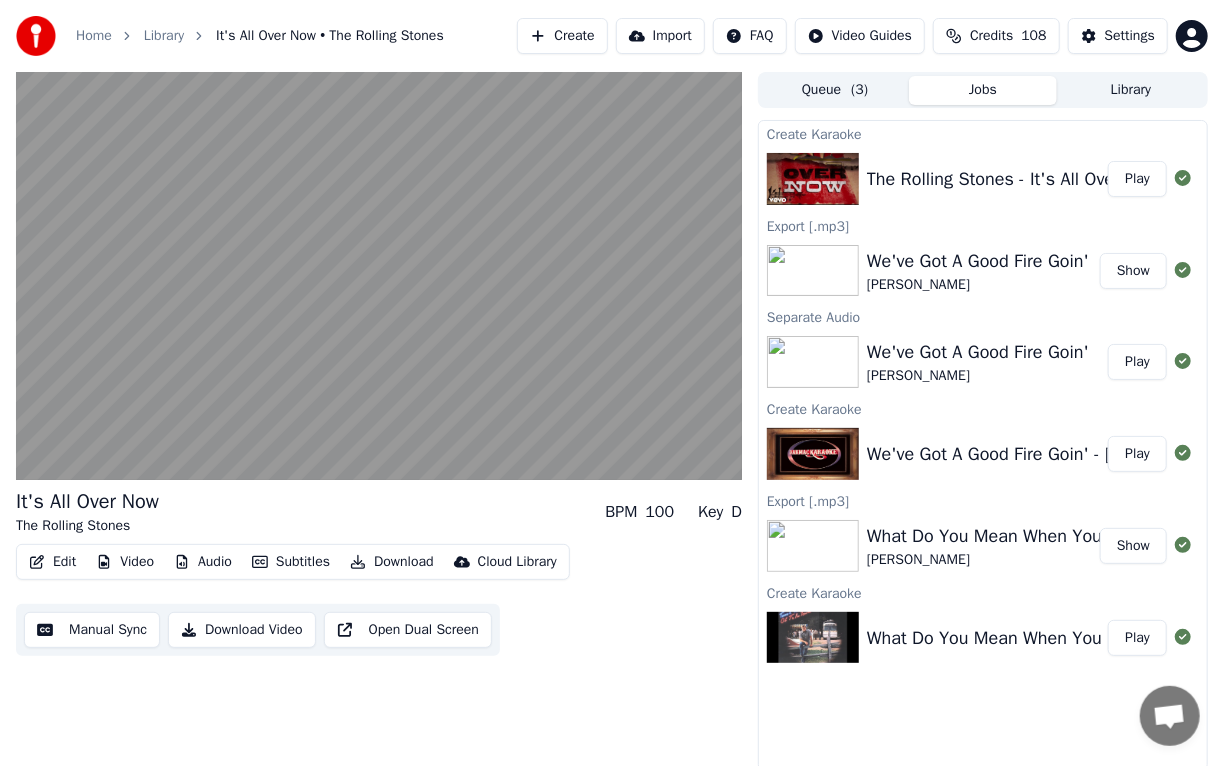 click on "Video" at bounding box center (125, 562) 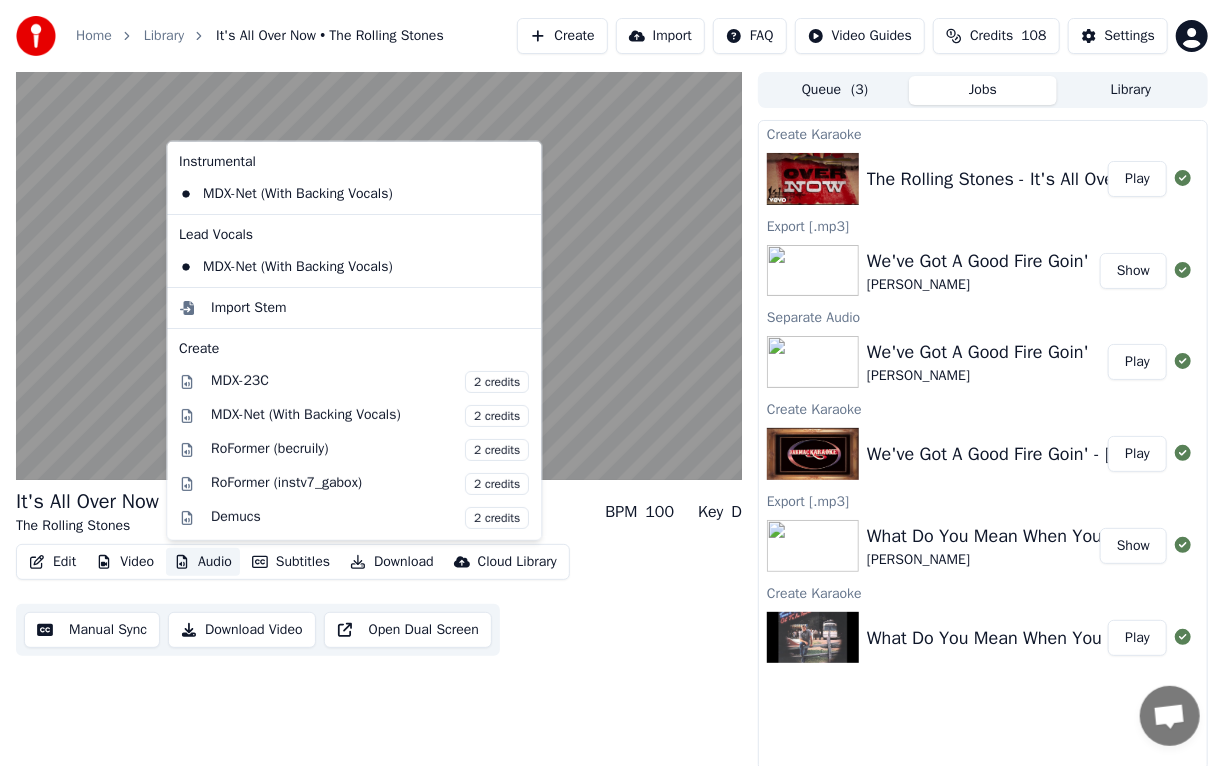 click on "Audio" at bounding box center (203, 562) 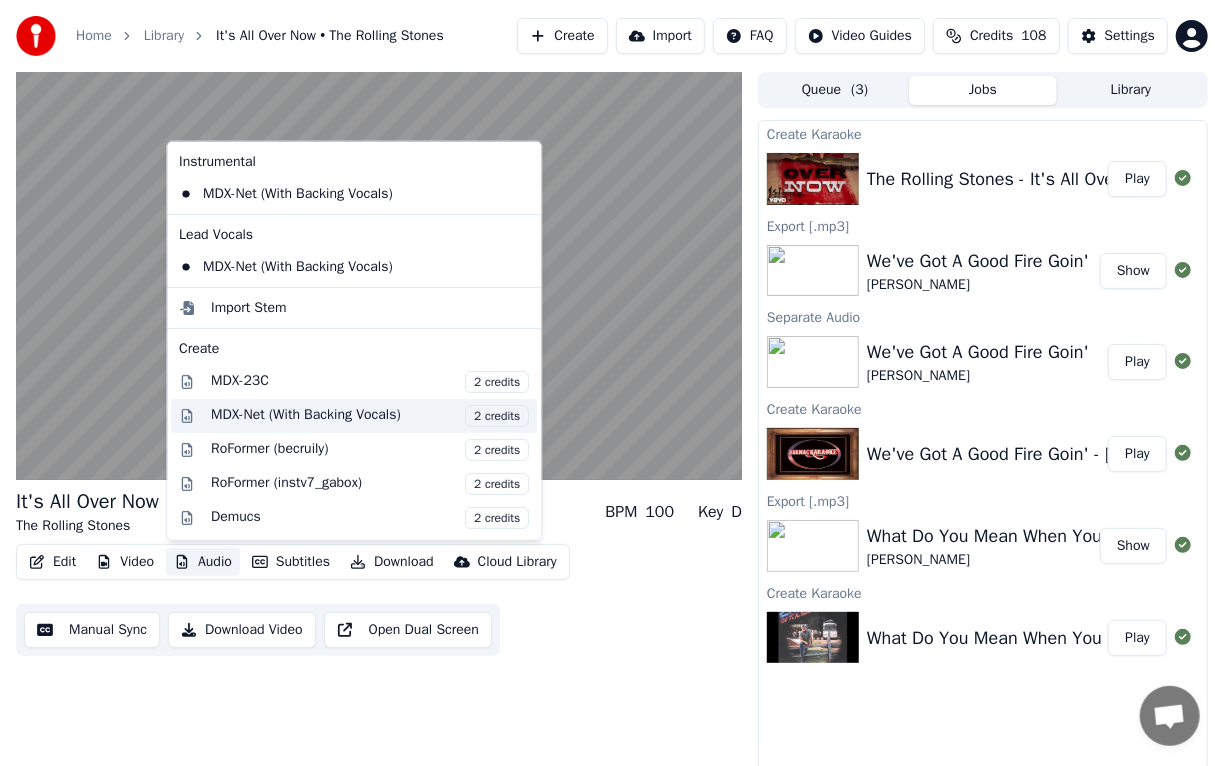 click on "MDX-Net (With Backing Vocals) 2 credits" at bounding box center [370, 416] 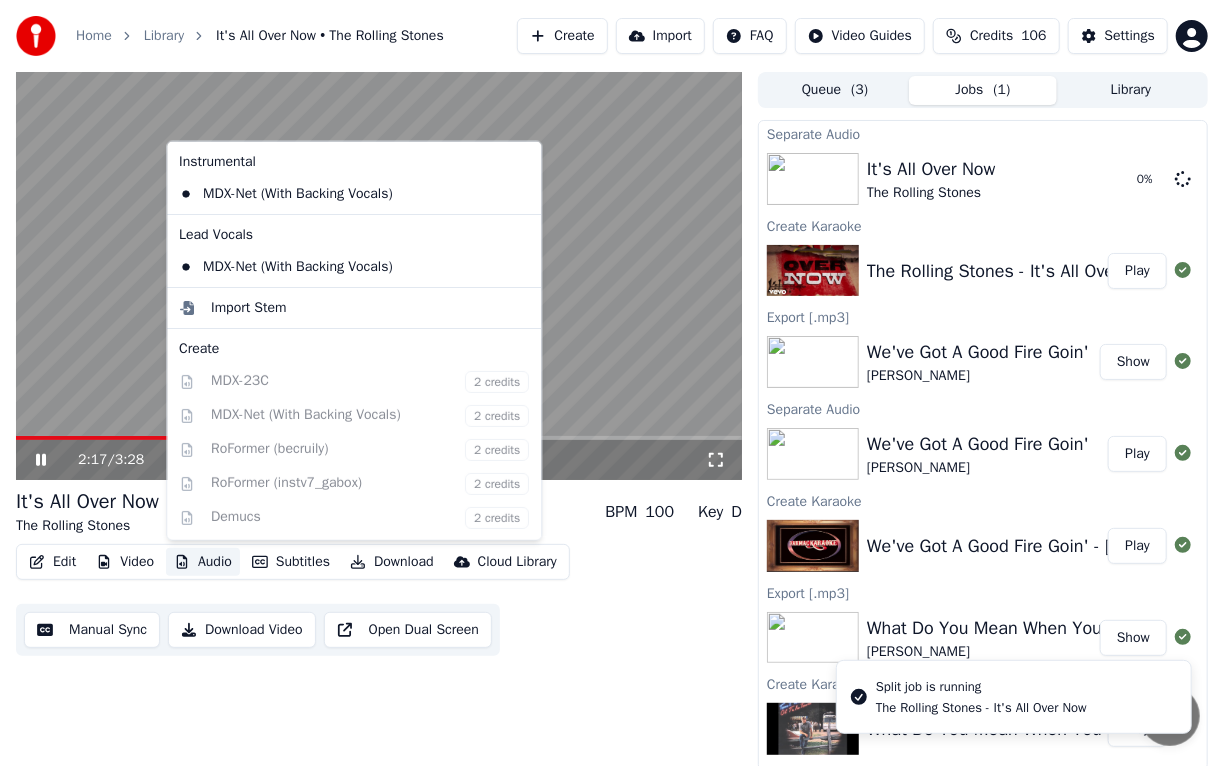 click on "Audio" at bounding box center [203, 562] 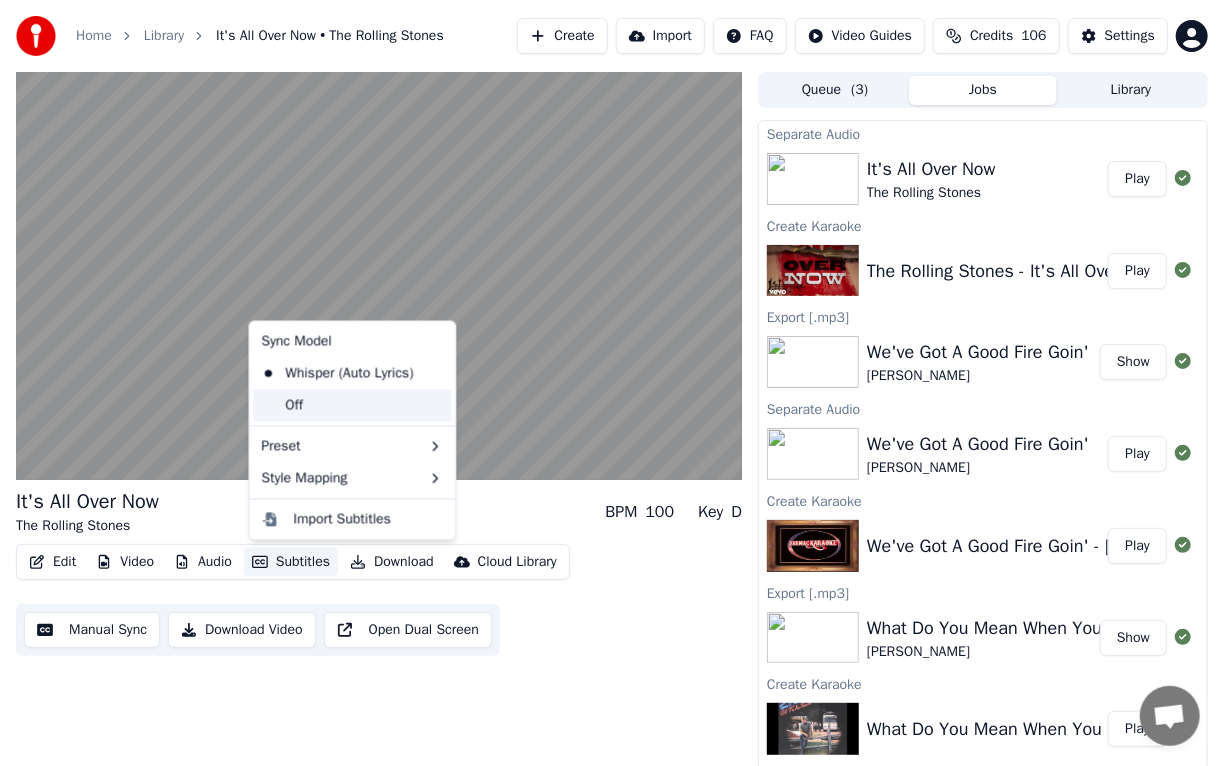 click on "Off" at bounding box center (352, 405) 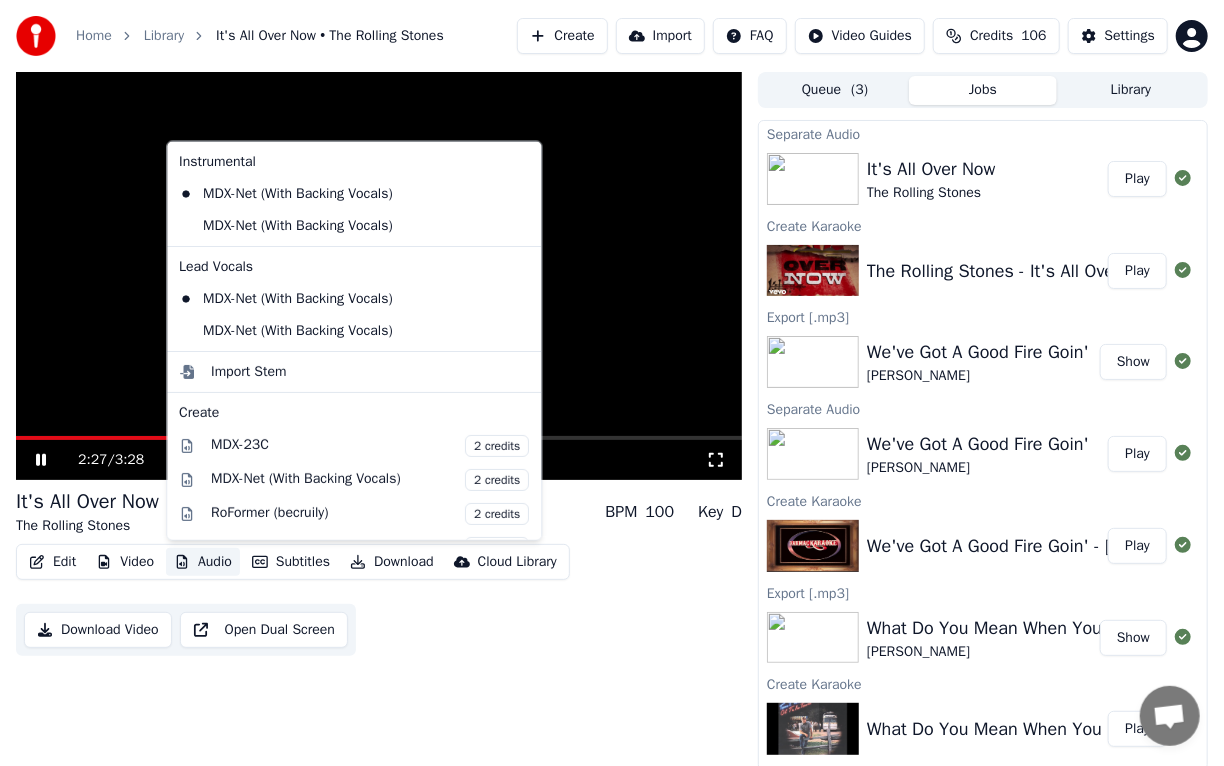 click on "Audio" at bounding box center [203, 562] 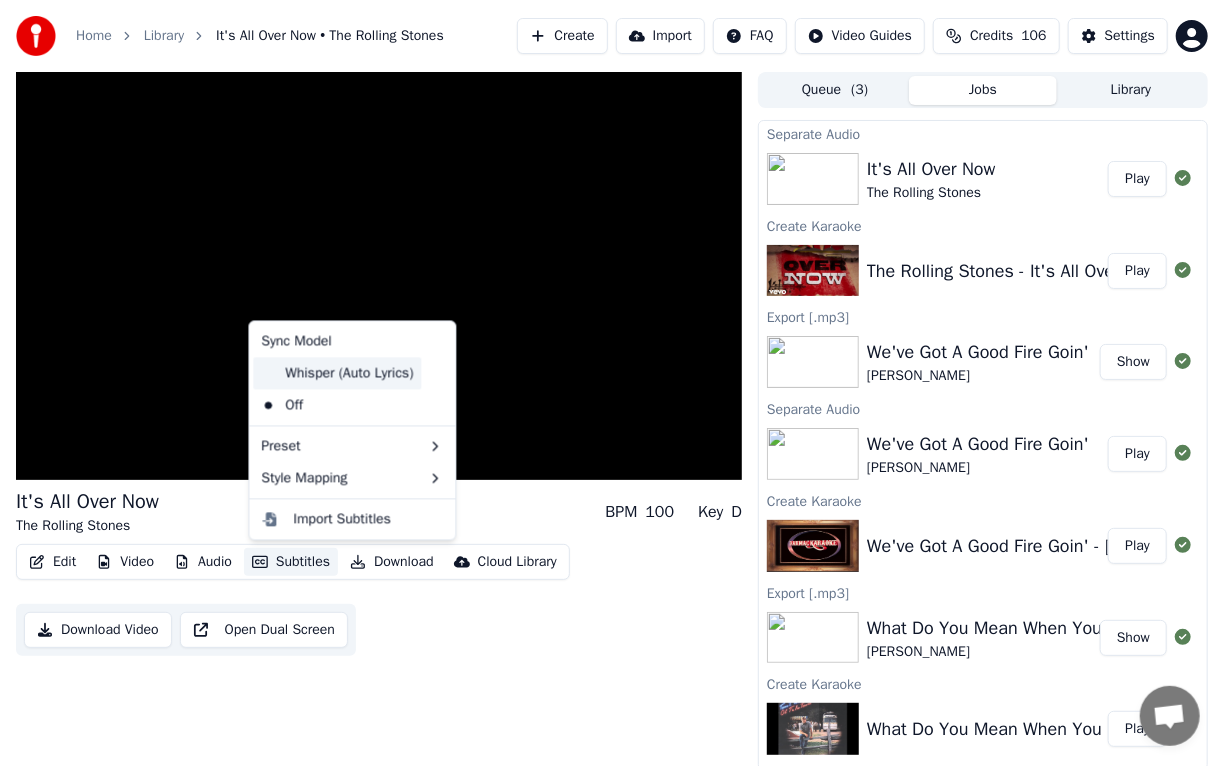 click on "Whisper (Auto Lyrics)" at bounding box center (337, 373) 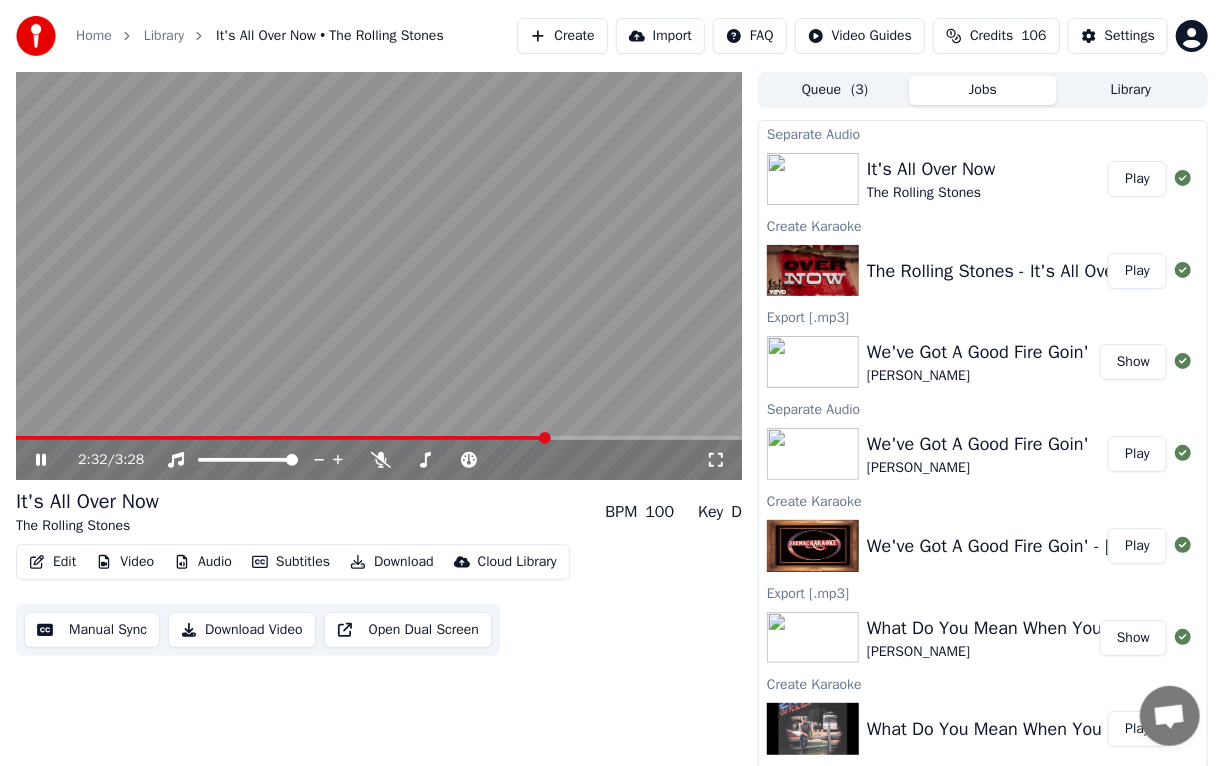 click on "Audio" at bounding box center [203, 562] 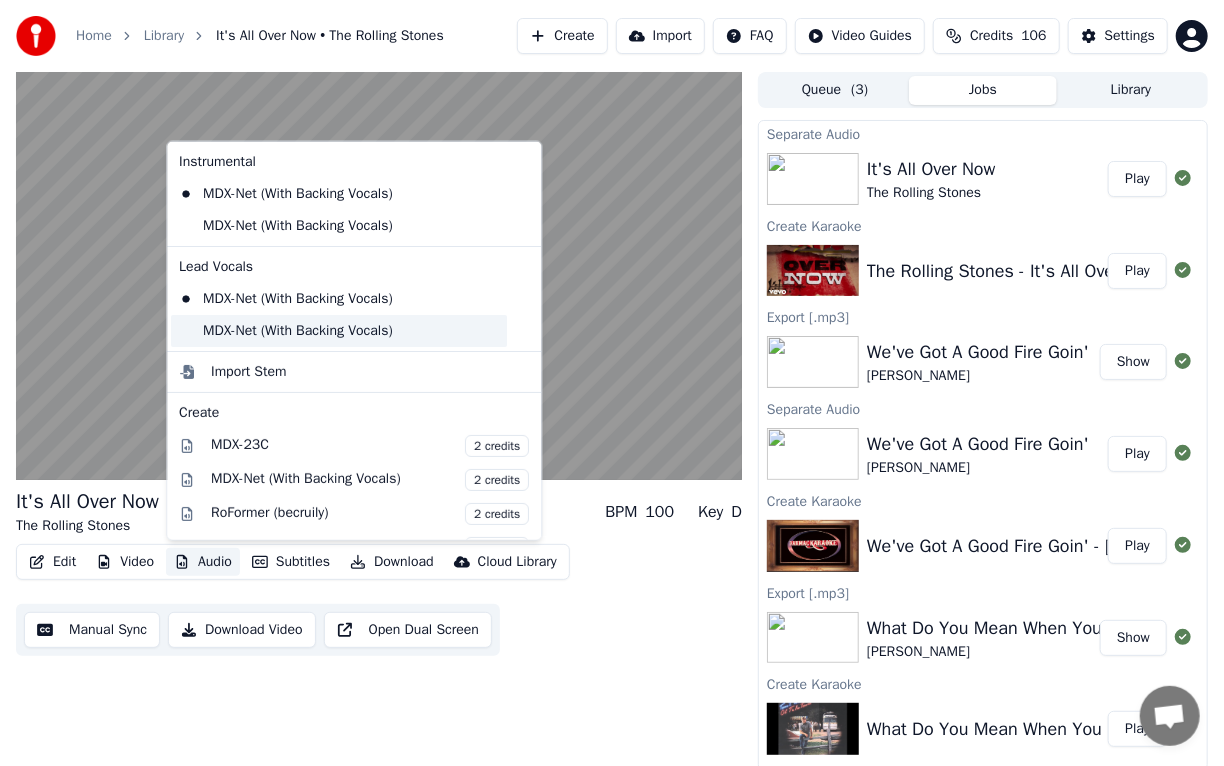 click on "MDX-Net (With Backing Vocals)" at bounding box center (339, 331) 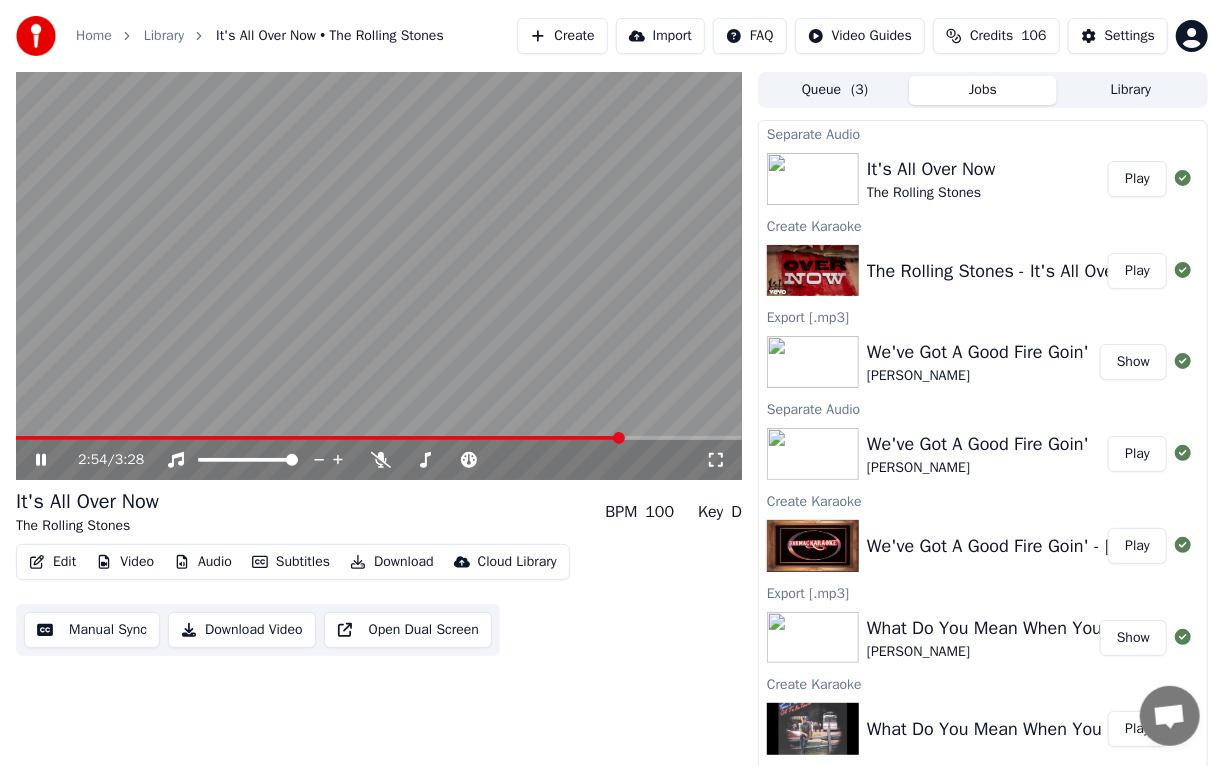 click at bounding box center [319, 438] 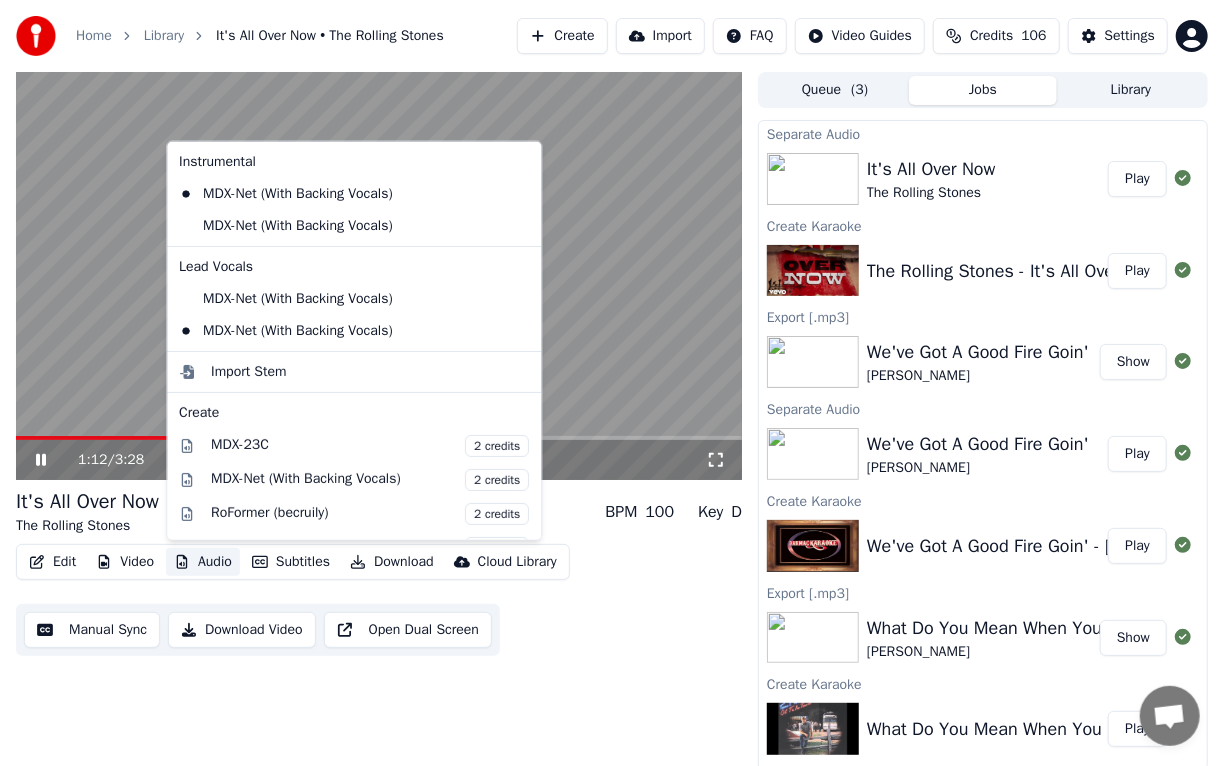 click on "Audio" at bounding box center (203, 562) 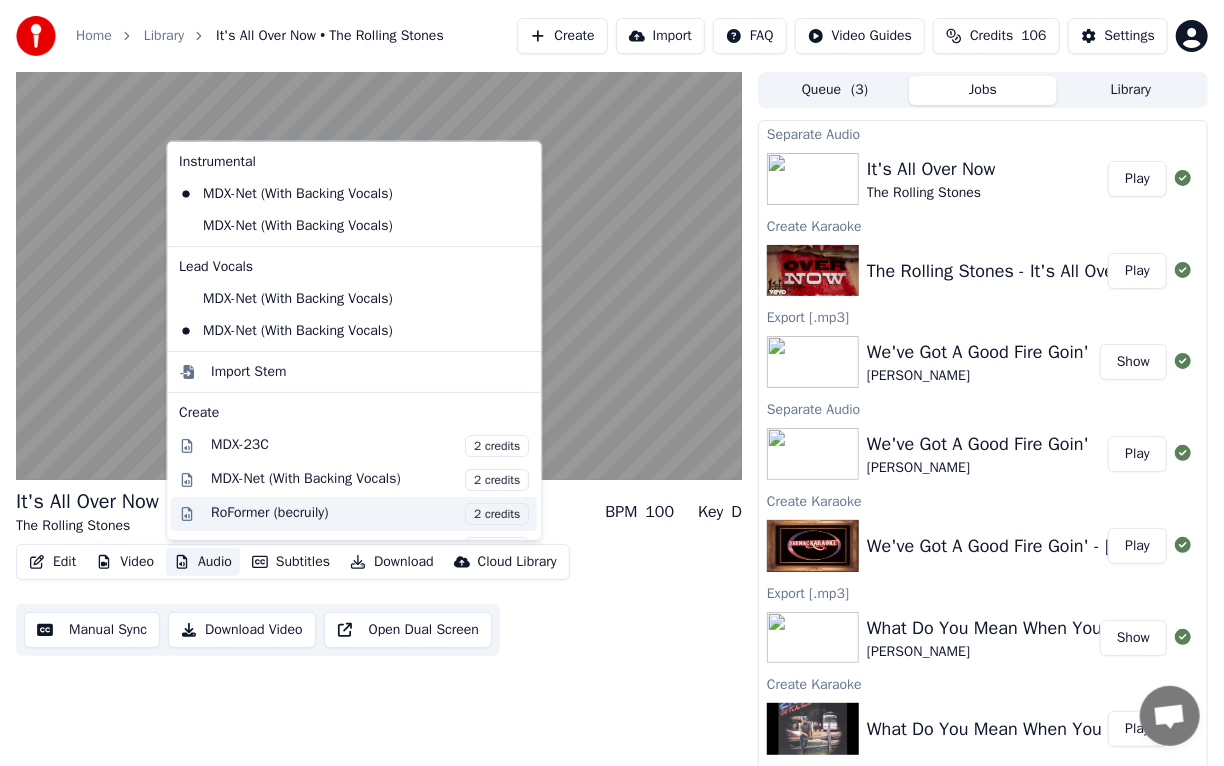 click on "RoFormer (becruily) 2 credits" at bounding box center (370, 513) 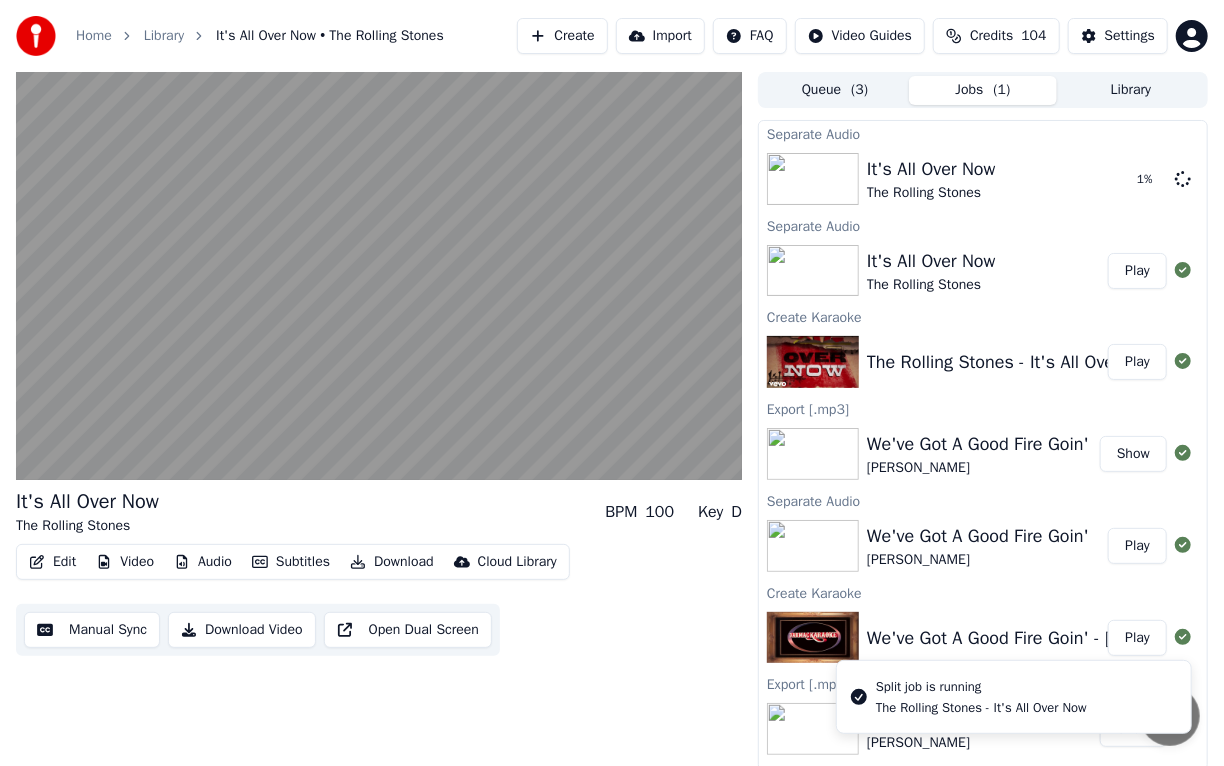 click on "Audio" at bounding box center [203, 562] 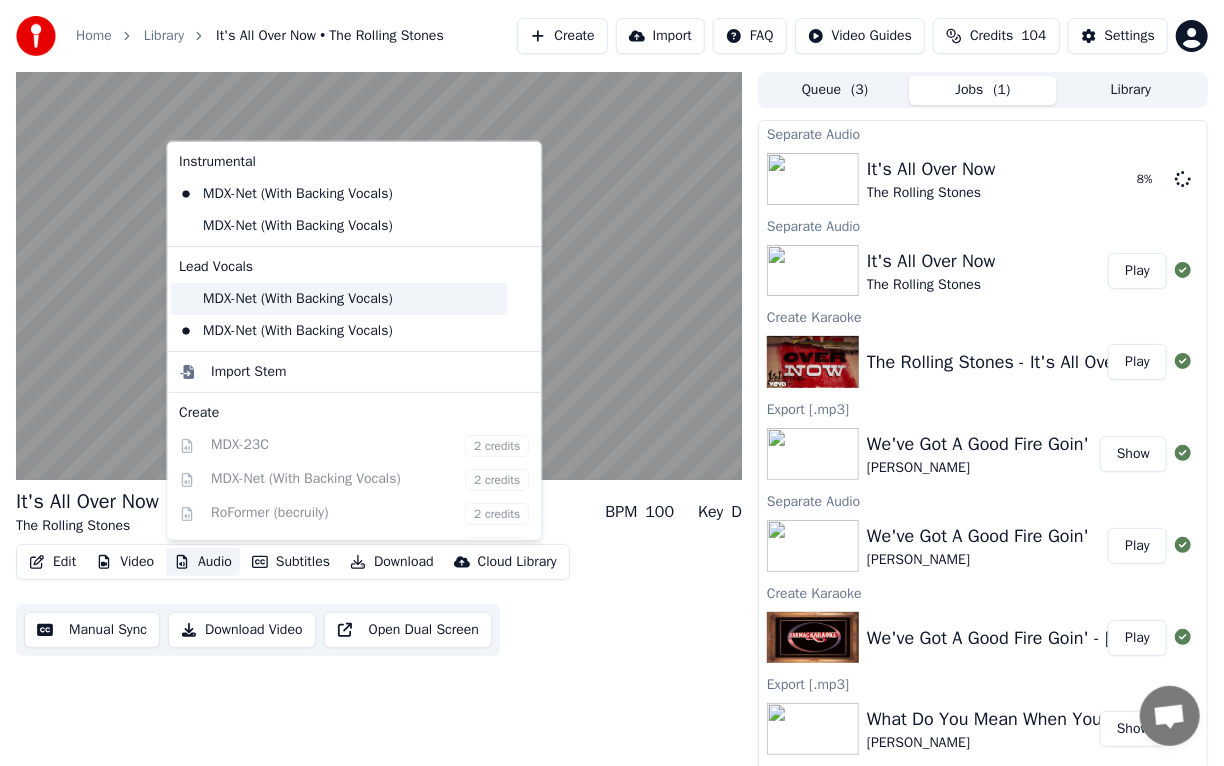click on "MDX-Net (With Backing Vocals)" at bounding box center [339, 299] 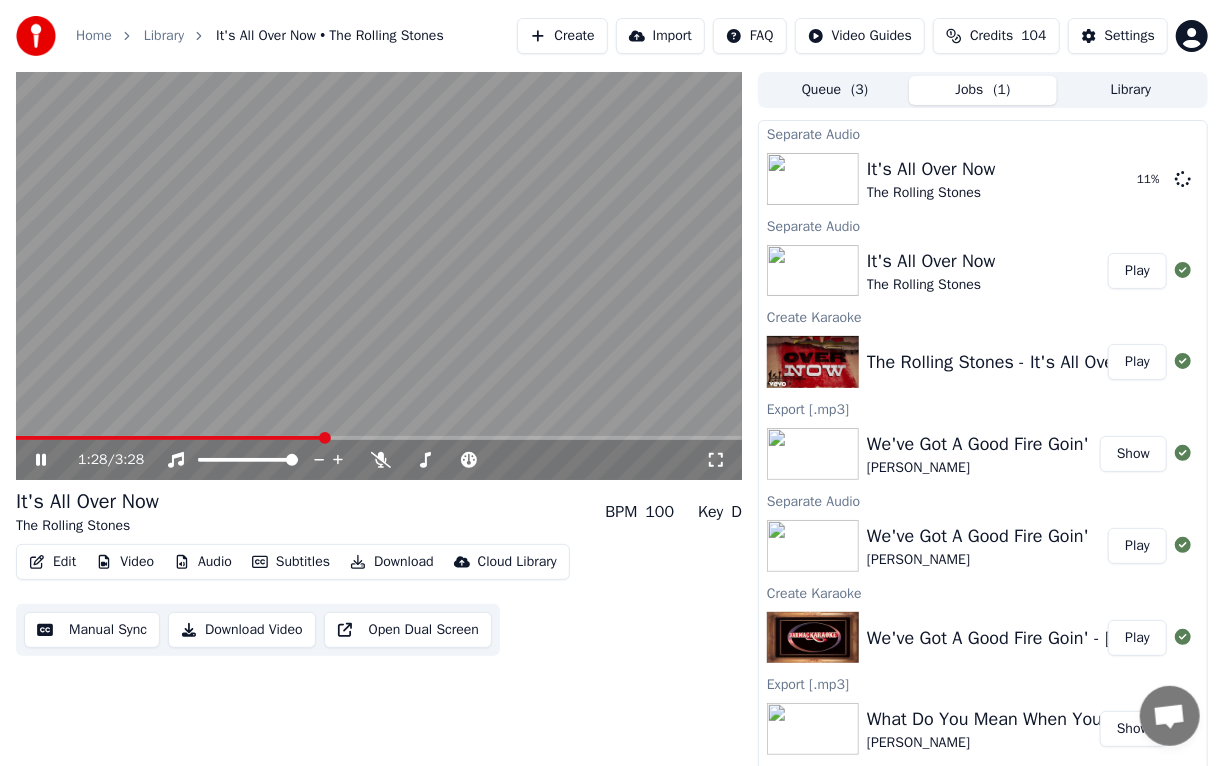 click at bounding box center [379, 276] 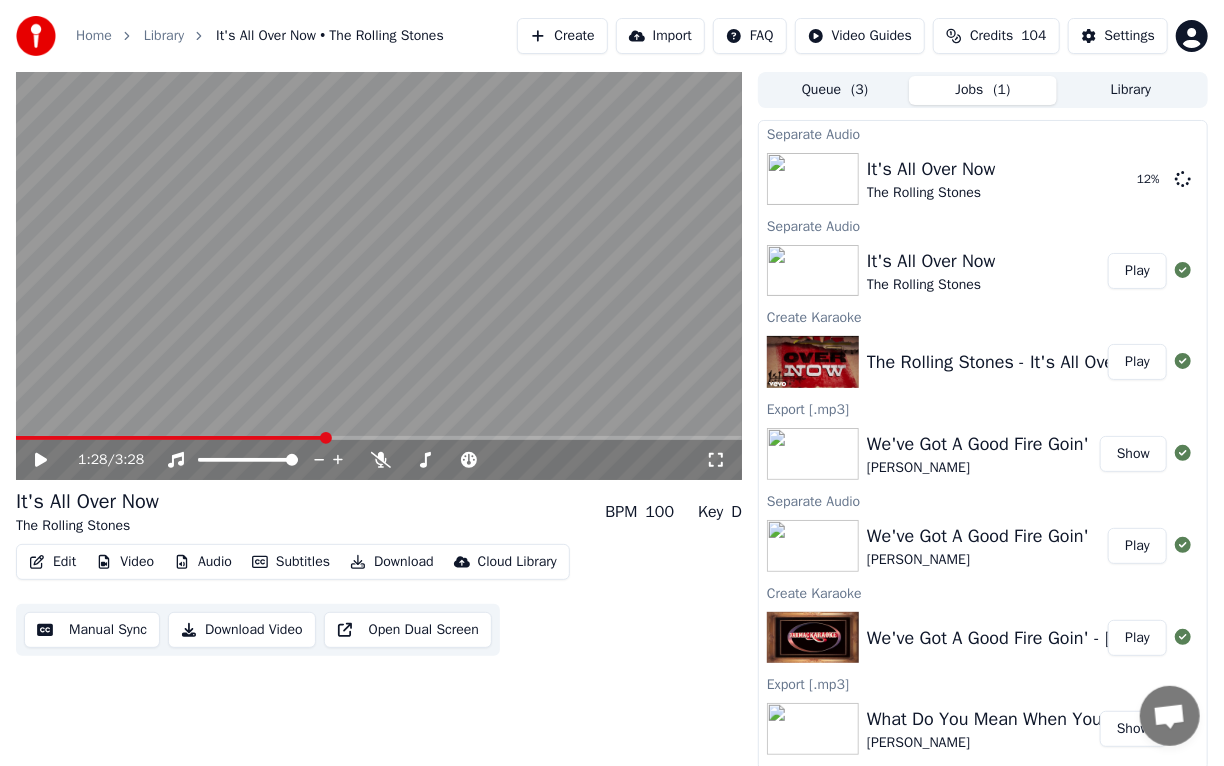 click at bounding box center [379, 276] 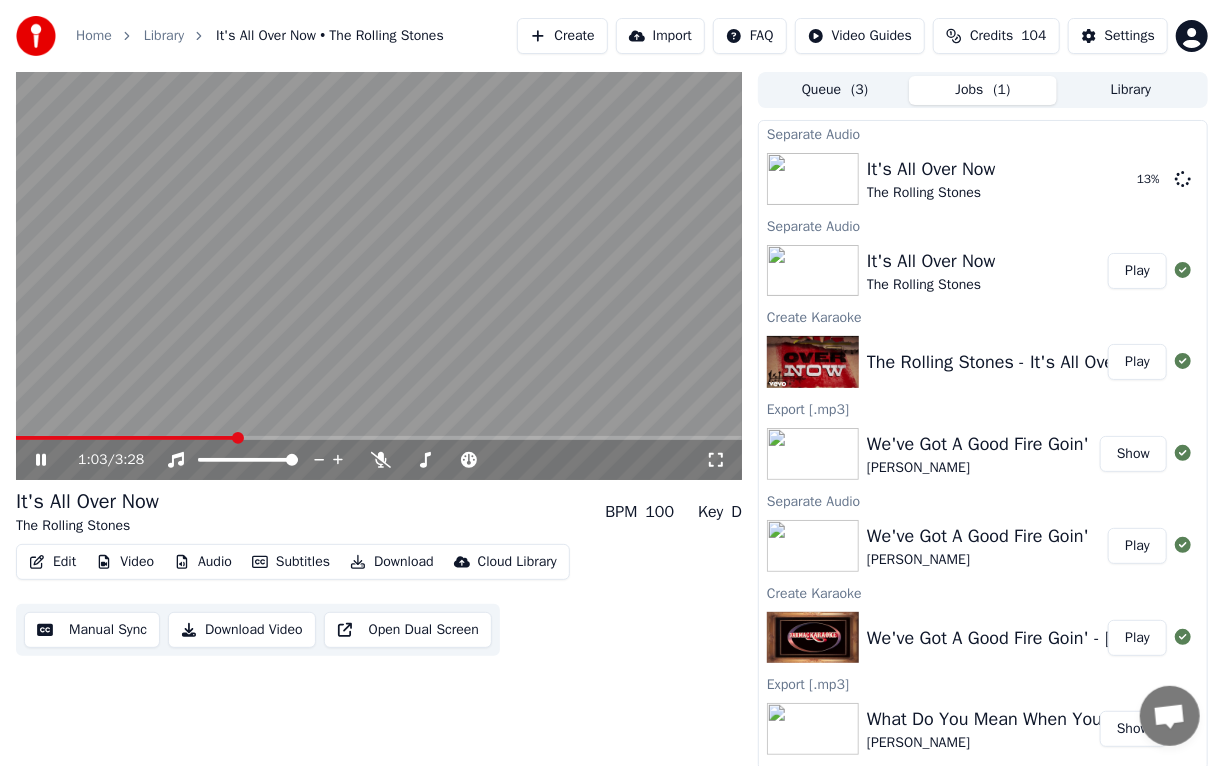click at bounding box center [238, 438] 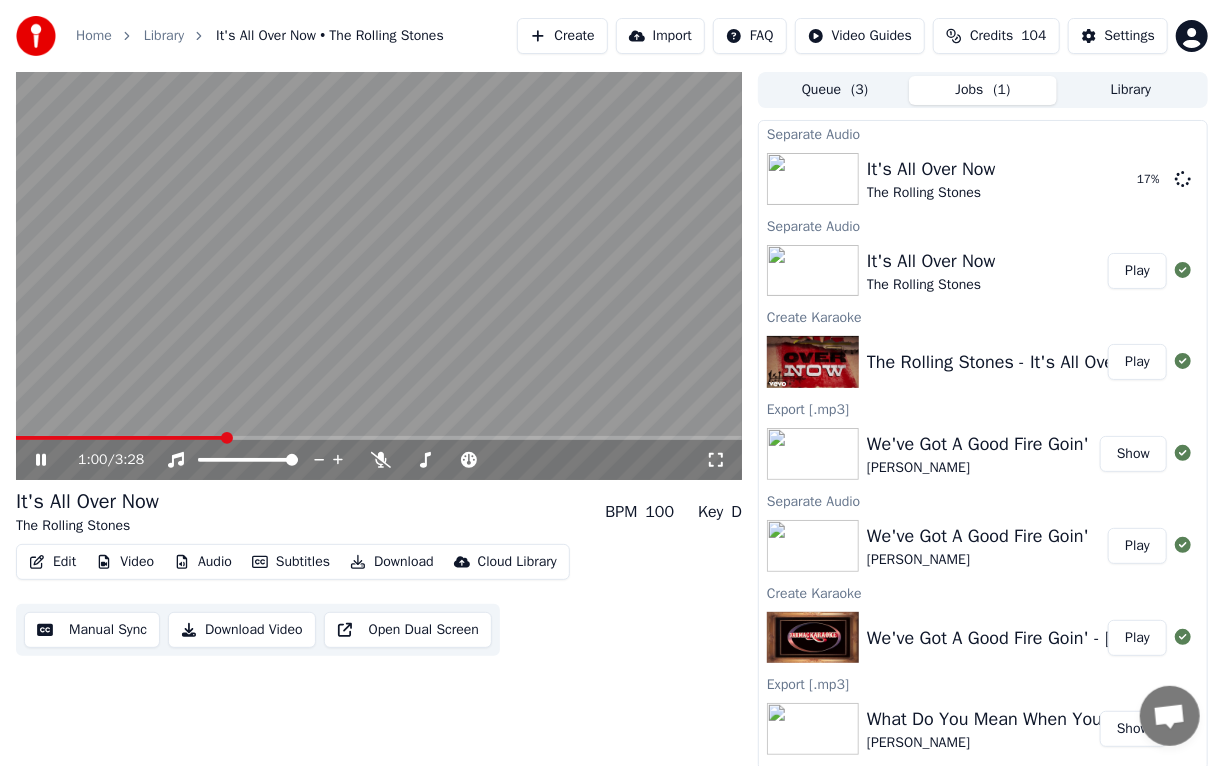 click at bounding box center [227, 438] 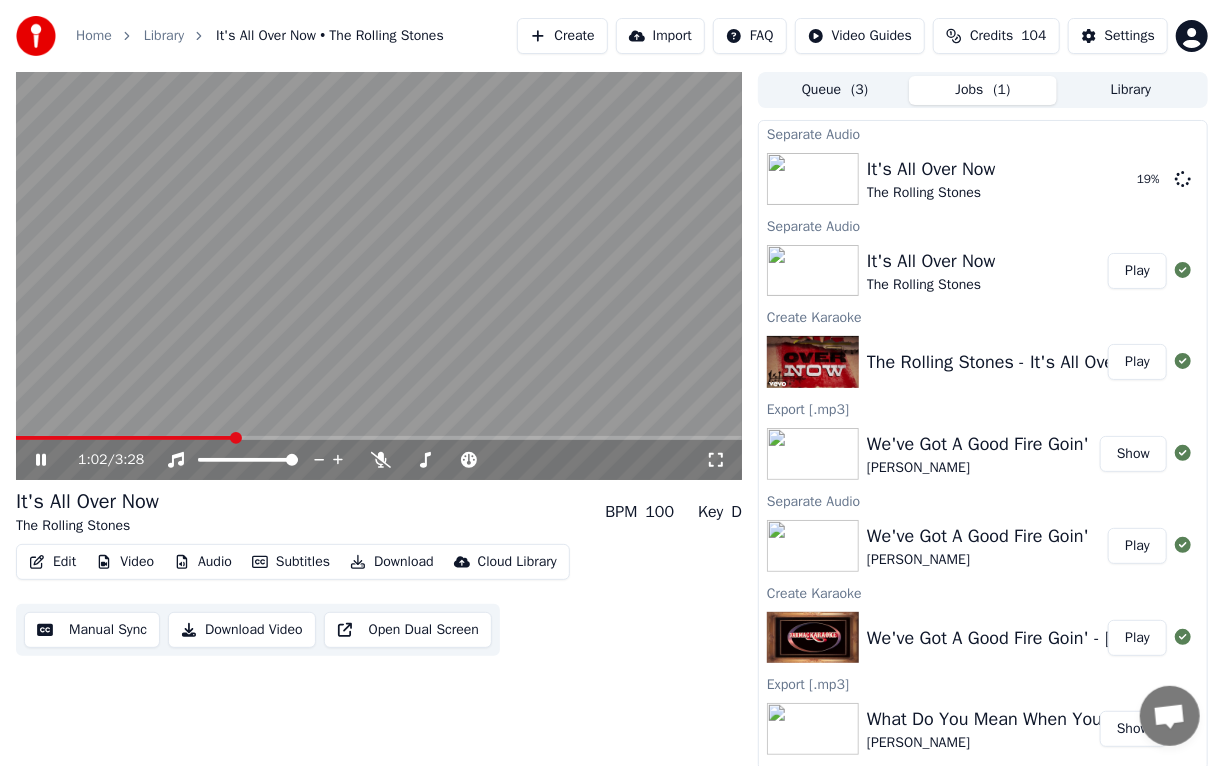 drag, startPoint x: 225, startPoint y: 435, endPoint x: 161, endPoint y: 436, distance: 64.00781 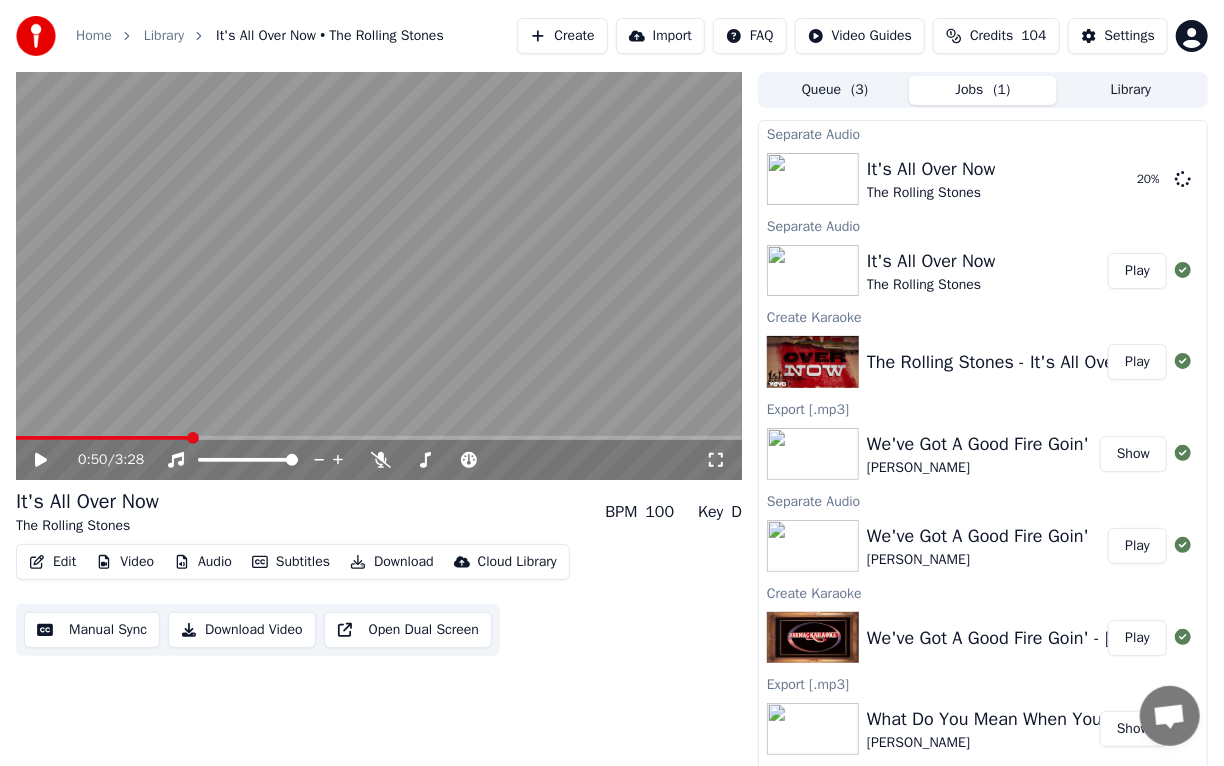 click at bounding box center (193, 438) 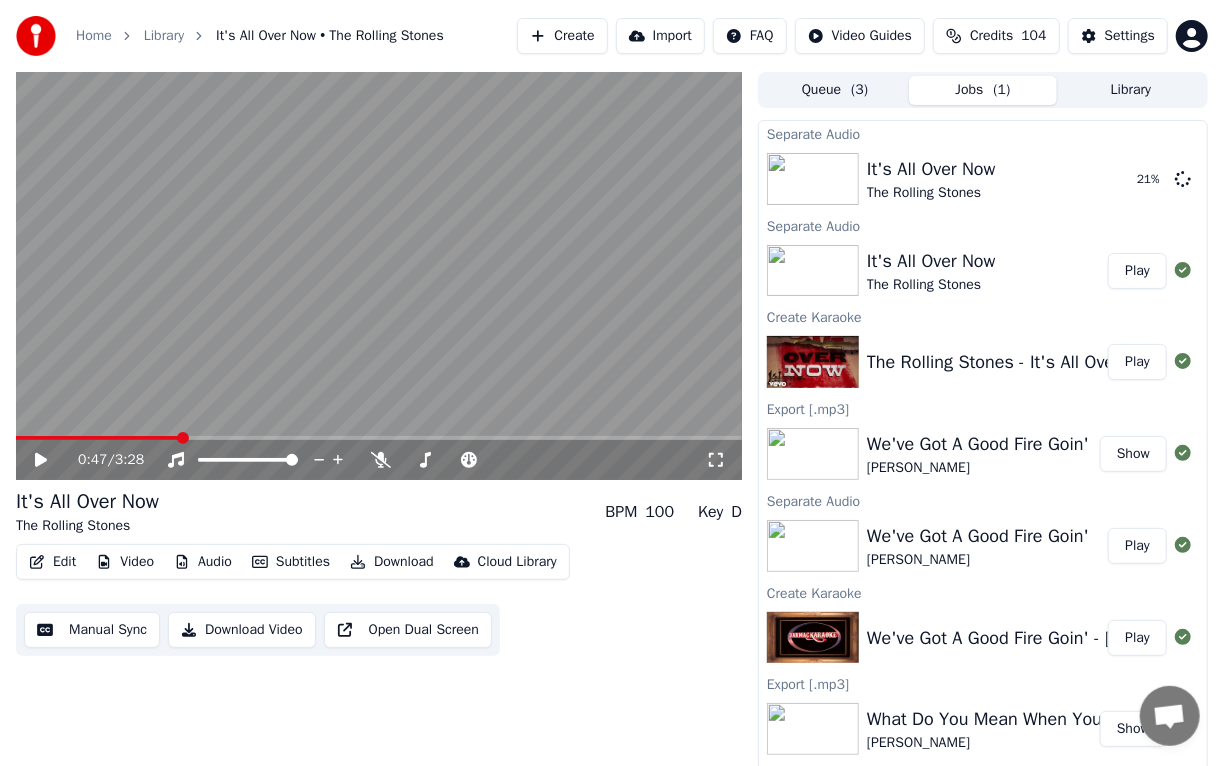 click on "0:47  /  3:28" at bounding box center [379, 460] 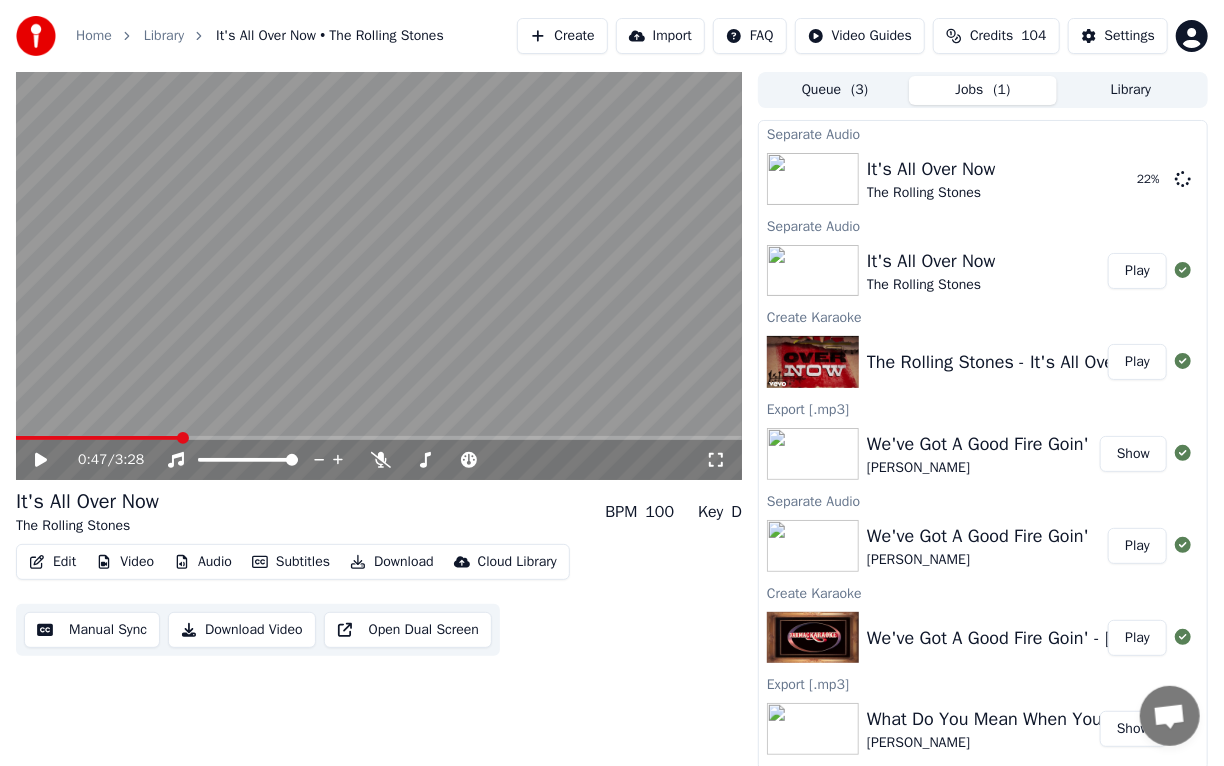 click on "0:47  /  3:28" at bounding box center [379, 460] 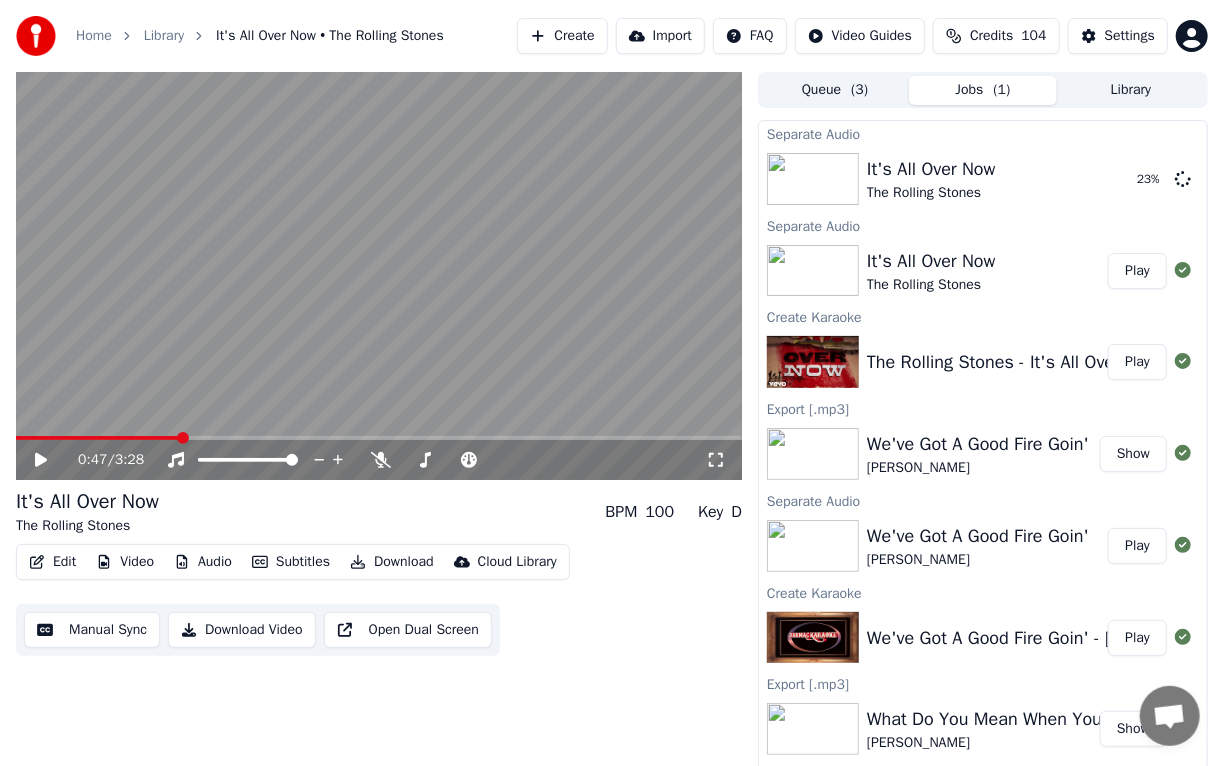 click 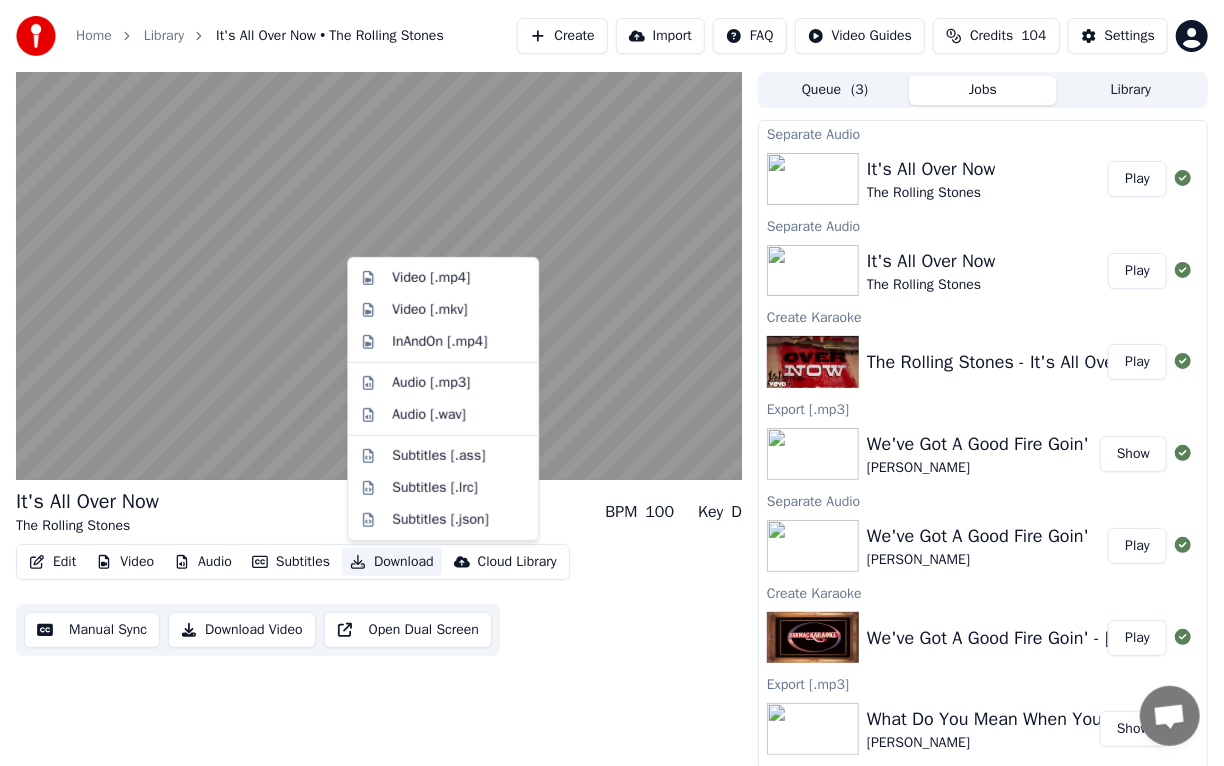 click on "Download" at bounding box center [392, 562] 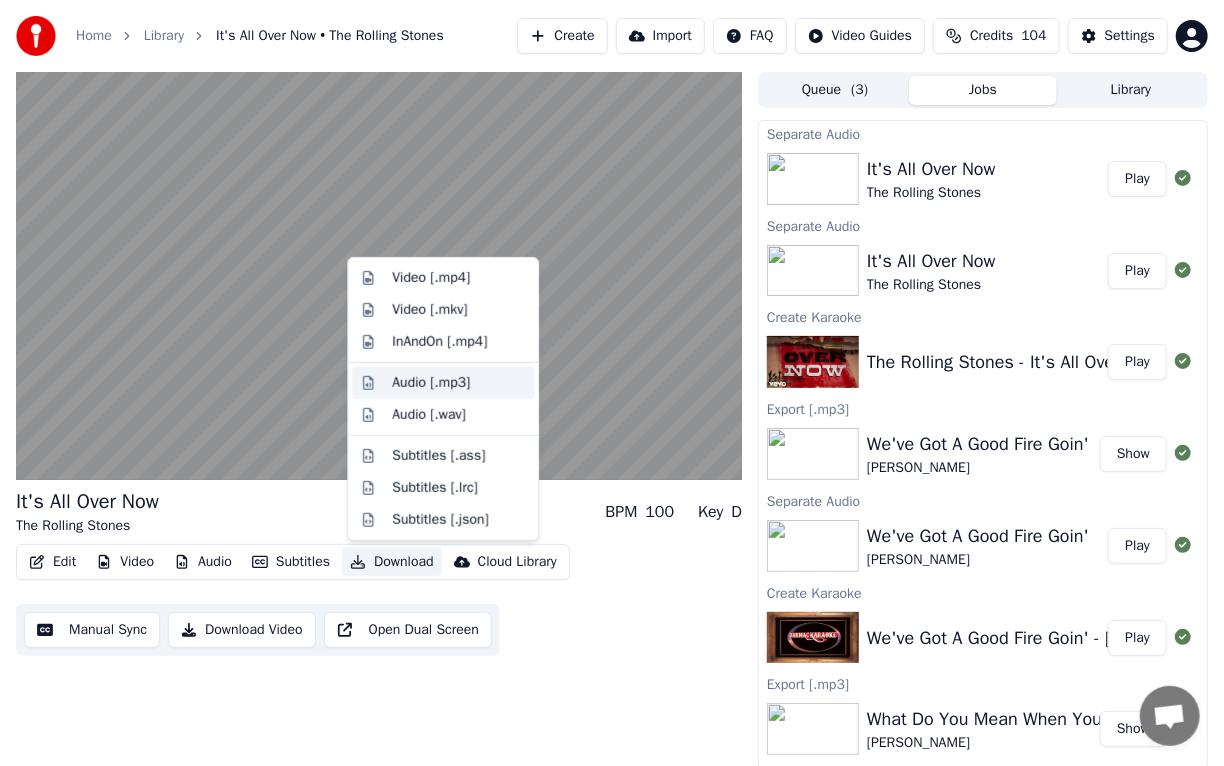 click on "Audio [.mp3]" at bounding box center (431, 383) 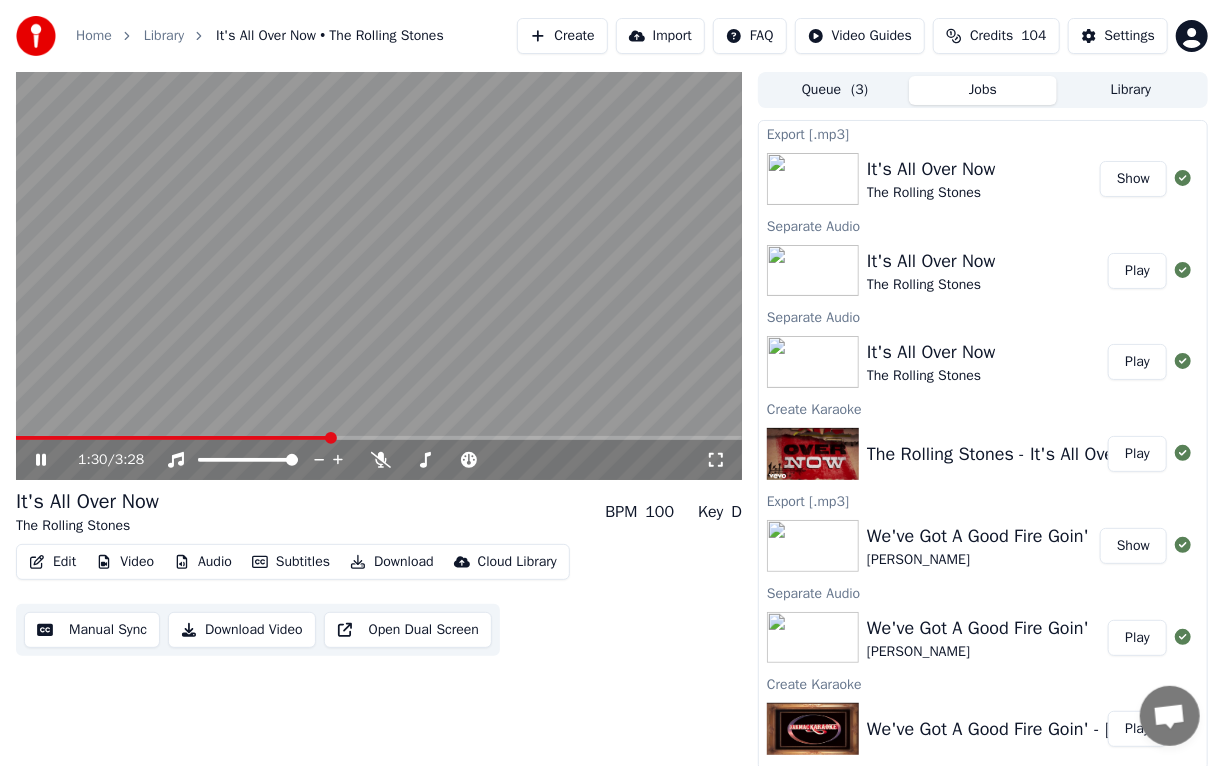 click 